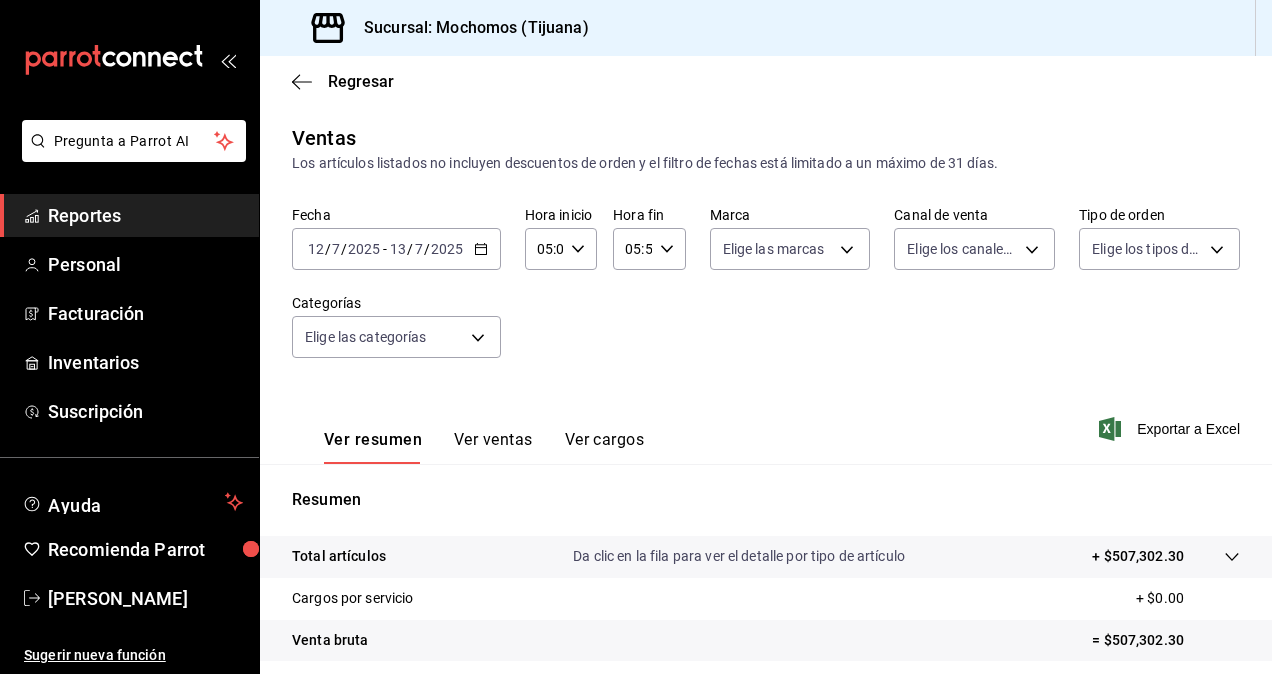 scroll, scrollTop: 0, scrollLeft: 0, axis: both 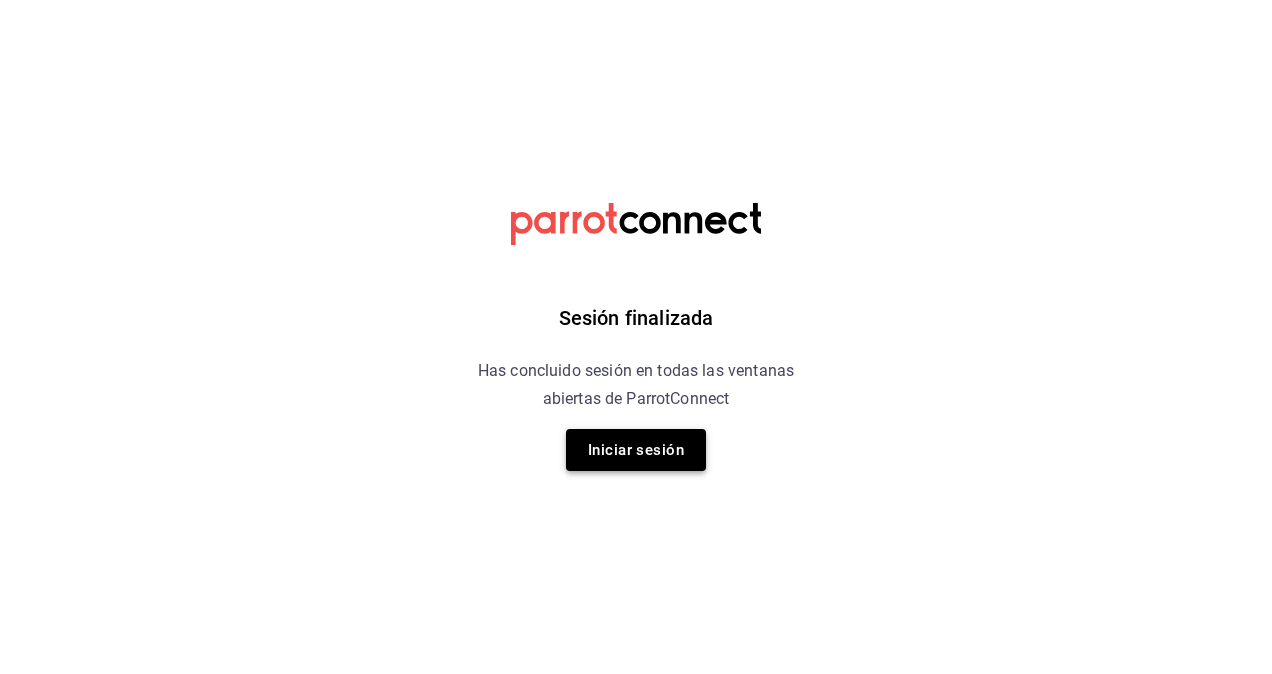 click on "Iniciar sesión" at bounding box center (636, 450) 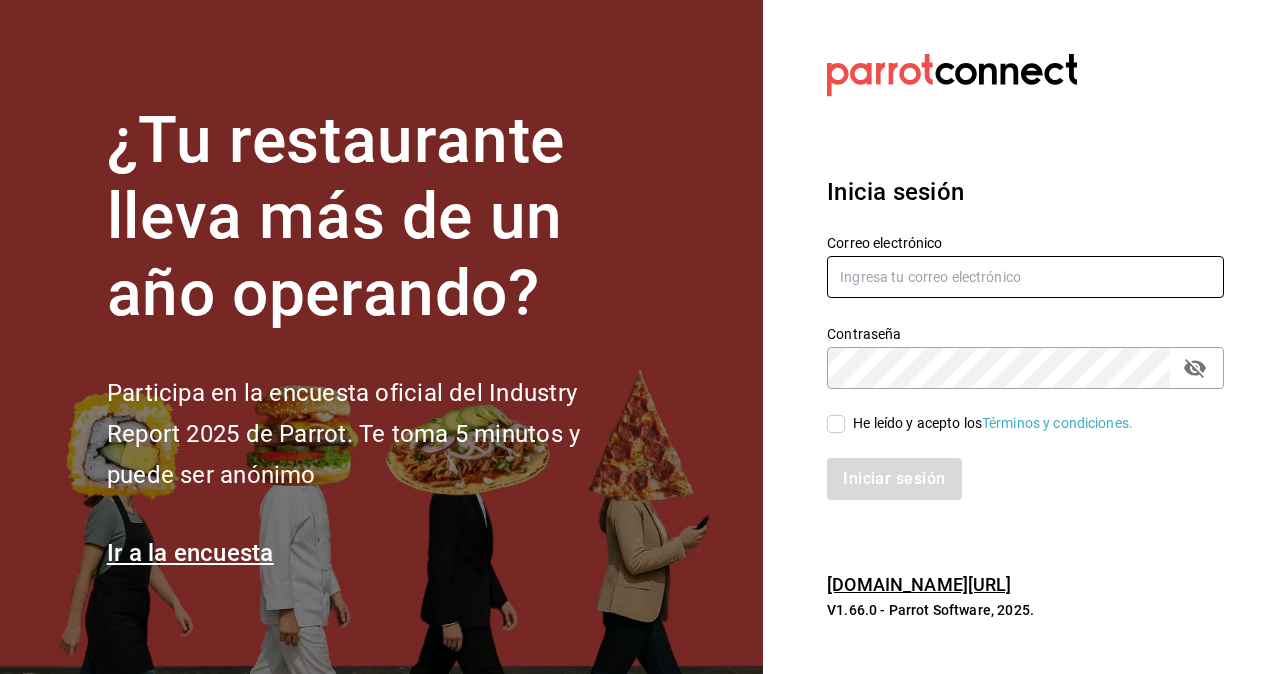 type on "gonzalo.martinez@grupocosteno.com" 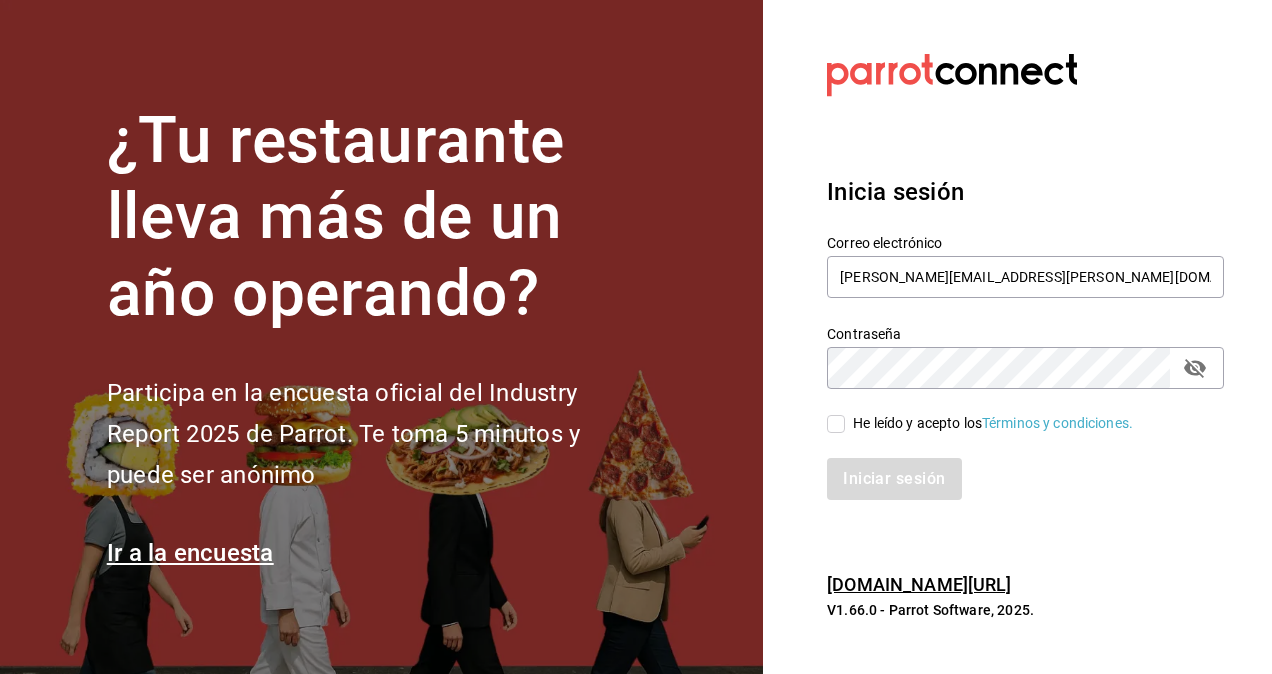 click on "He leído y acepto los  Términos y condiciones." at bounding box center (836, 424) 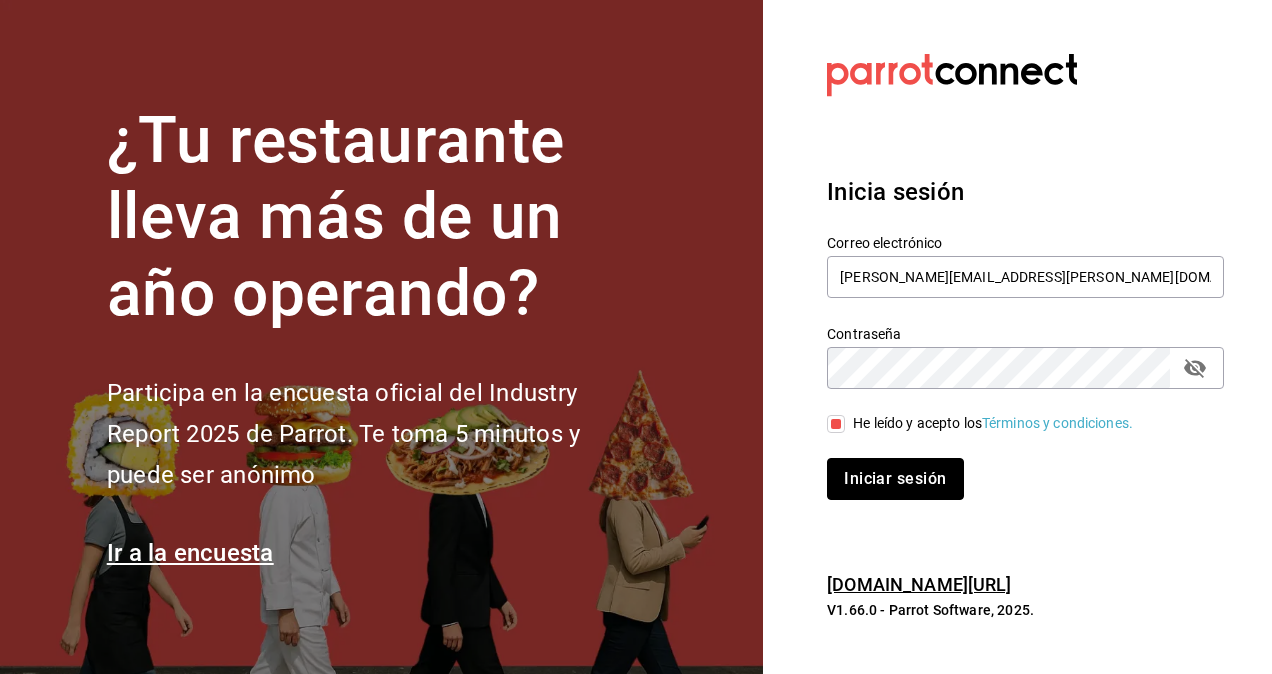 click on "Iniciar sesión" at bounding box center [895, 479] 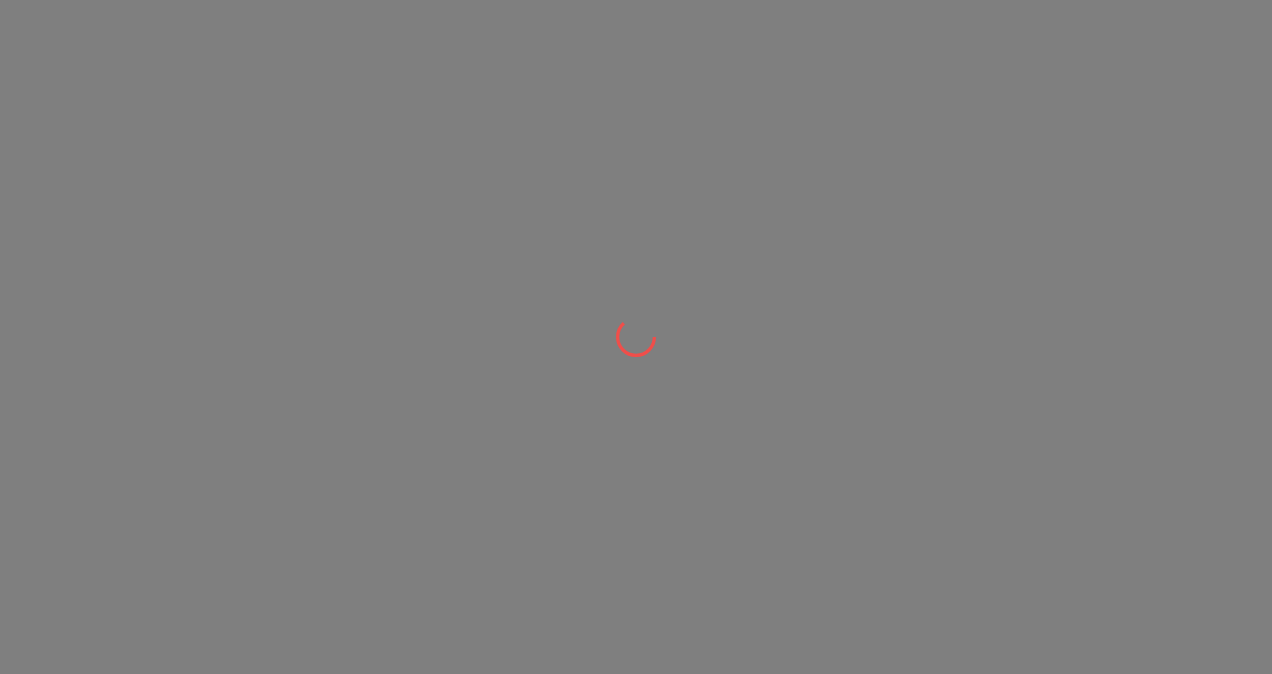 scroll, scrollTop: 0, scrollLeft: 0, axis: both 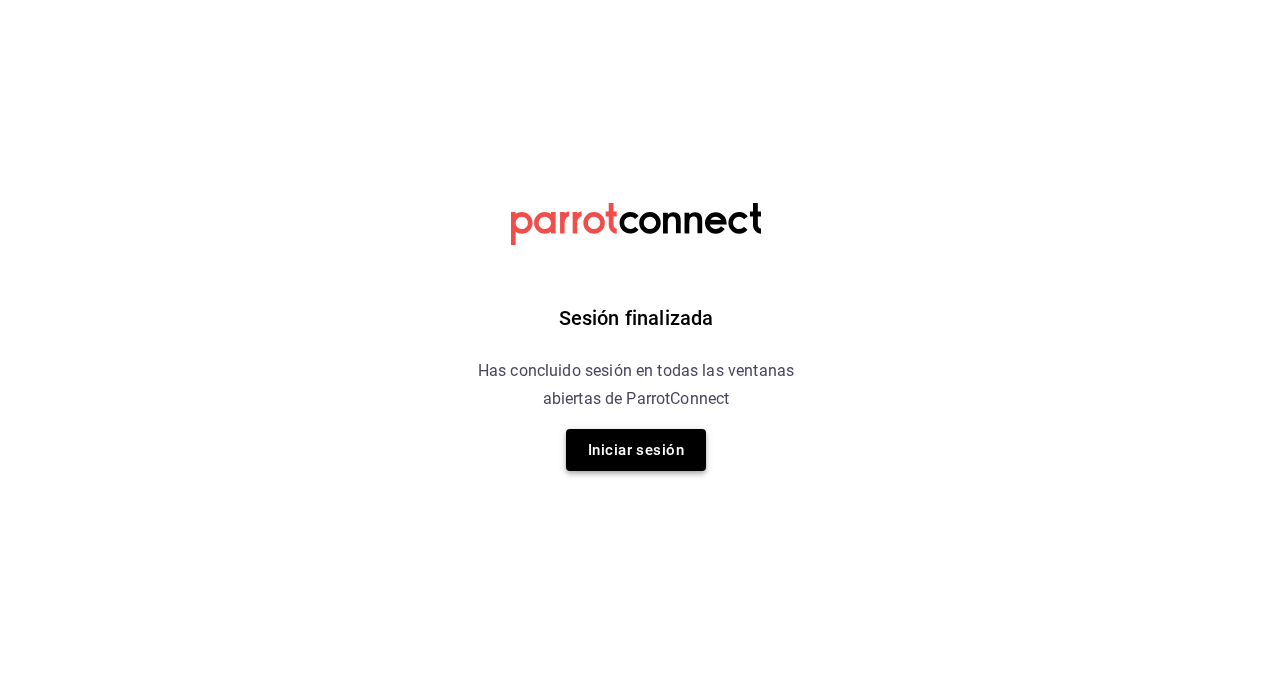 click on "Iniciar sesión" at bounding box center [636, 450] 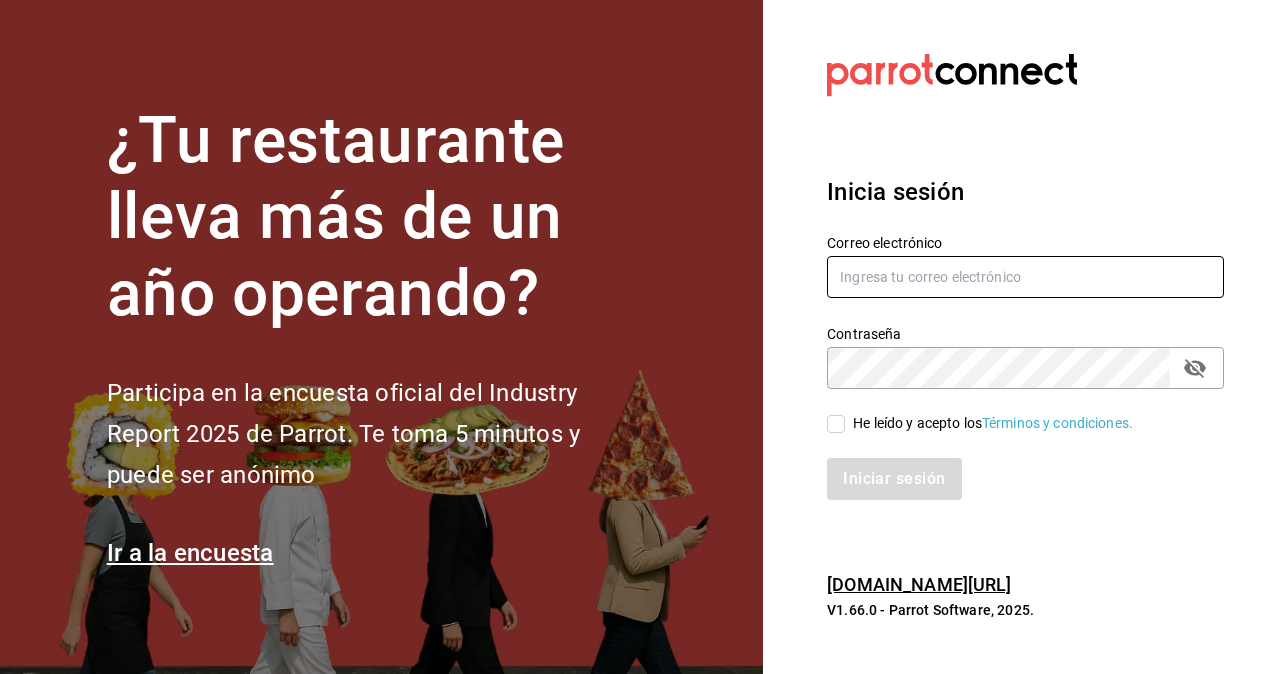 type on "[PERSON_NAME][EMAIL_ADDRESS][PERSON_NAME][DOMAIN_NAME]" 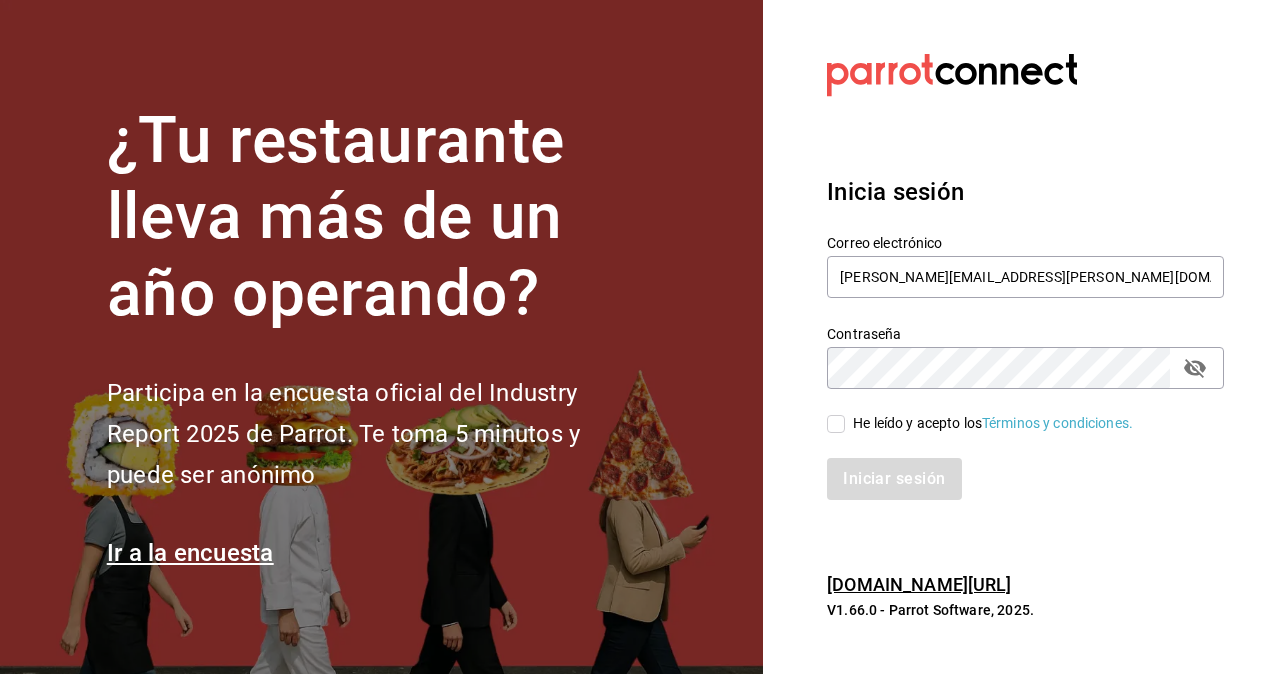 click on "He leído y acepto los  Términos y condiciones." at bounding box center (836, 424) 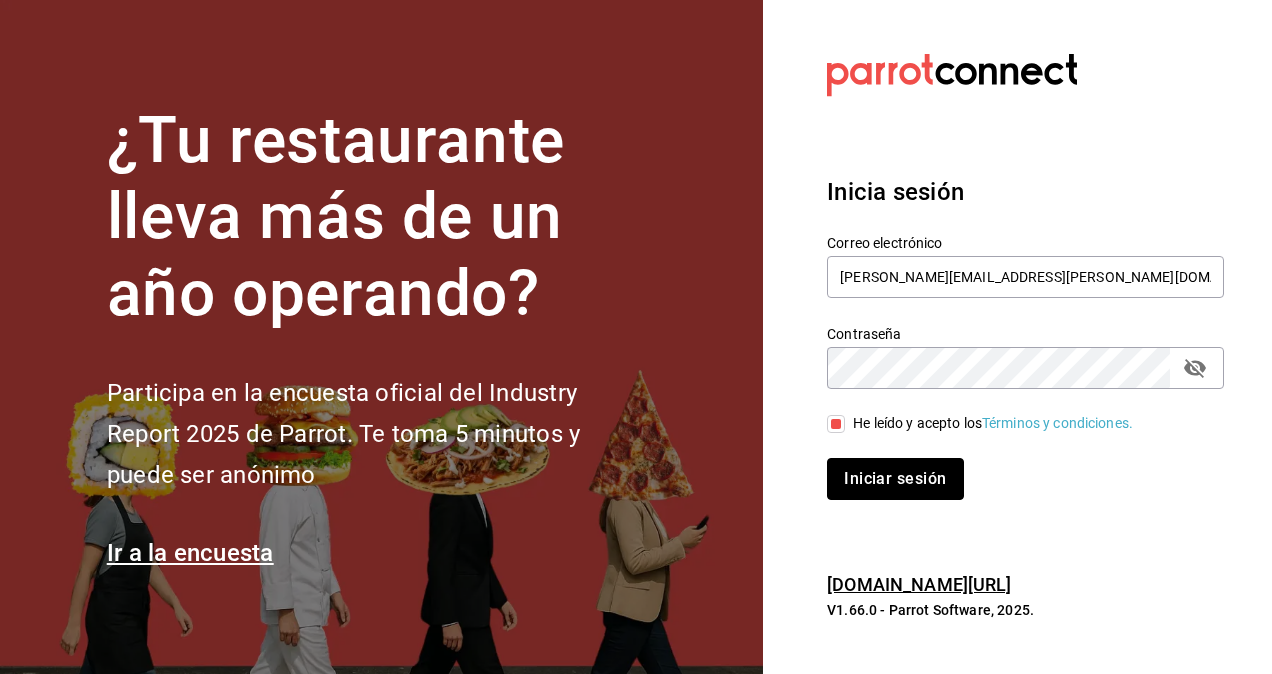 click on "Iniciar sesión" at bounding box center (895, 479) 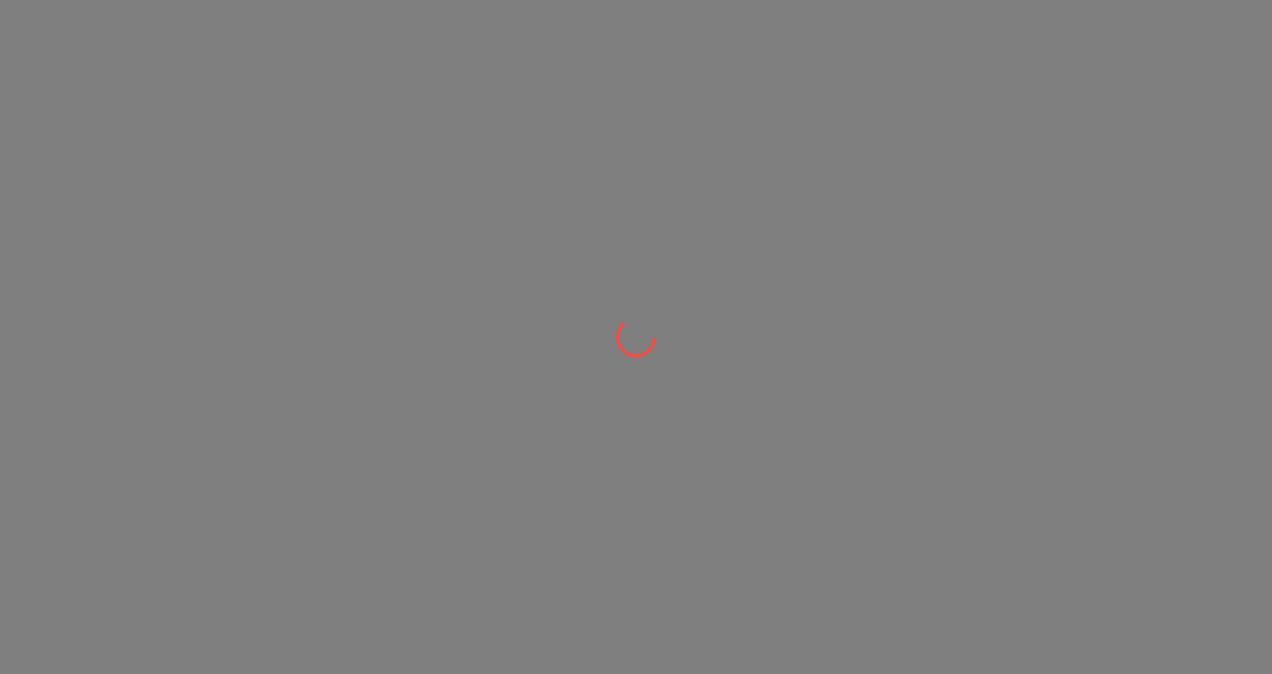 scroll, scrollTop: 0, scrollLeft: 0, axis: both 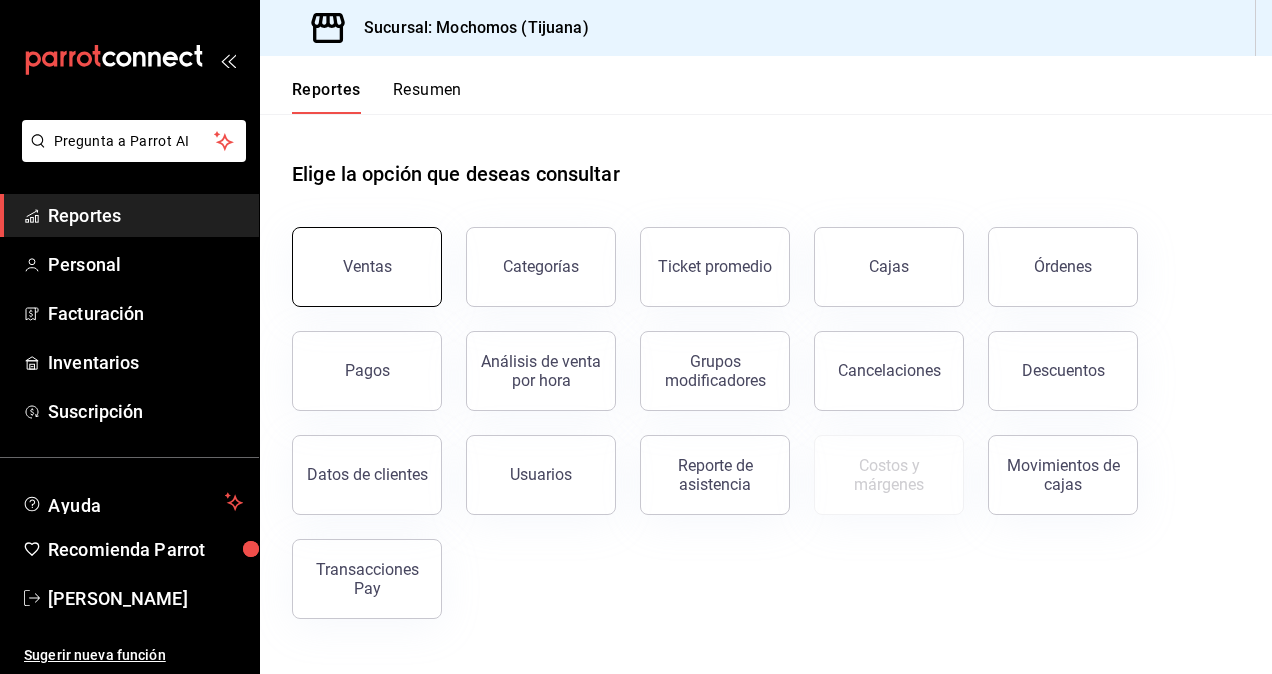 click on "Ventas" at bounding box center (367, 267) 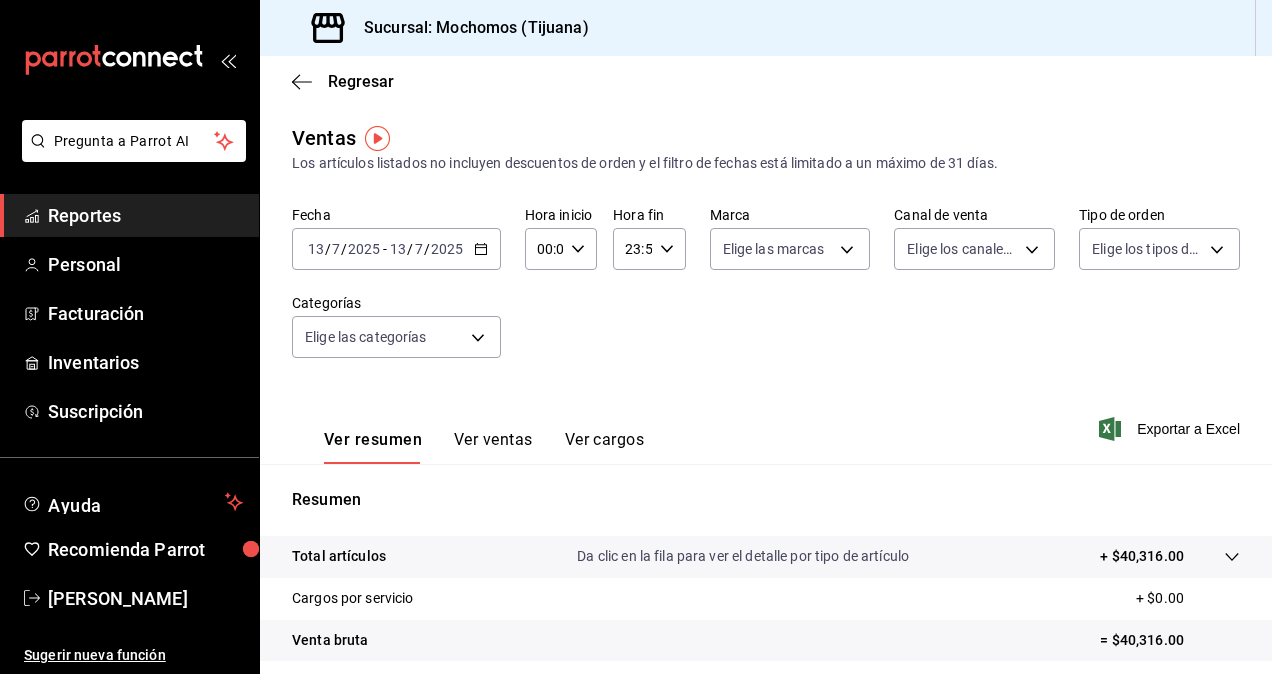 click 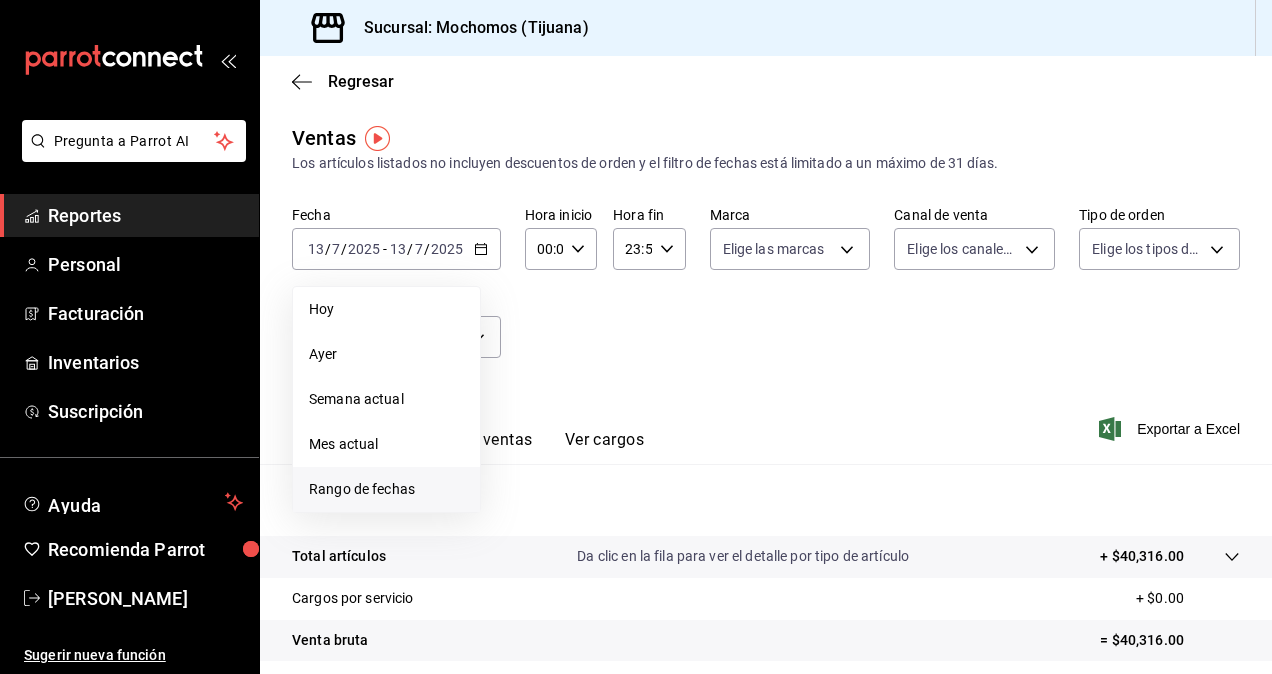 click on "Rango de fechas" at bounding box center [386, 489] 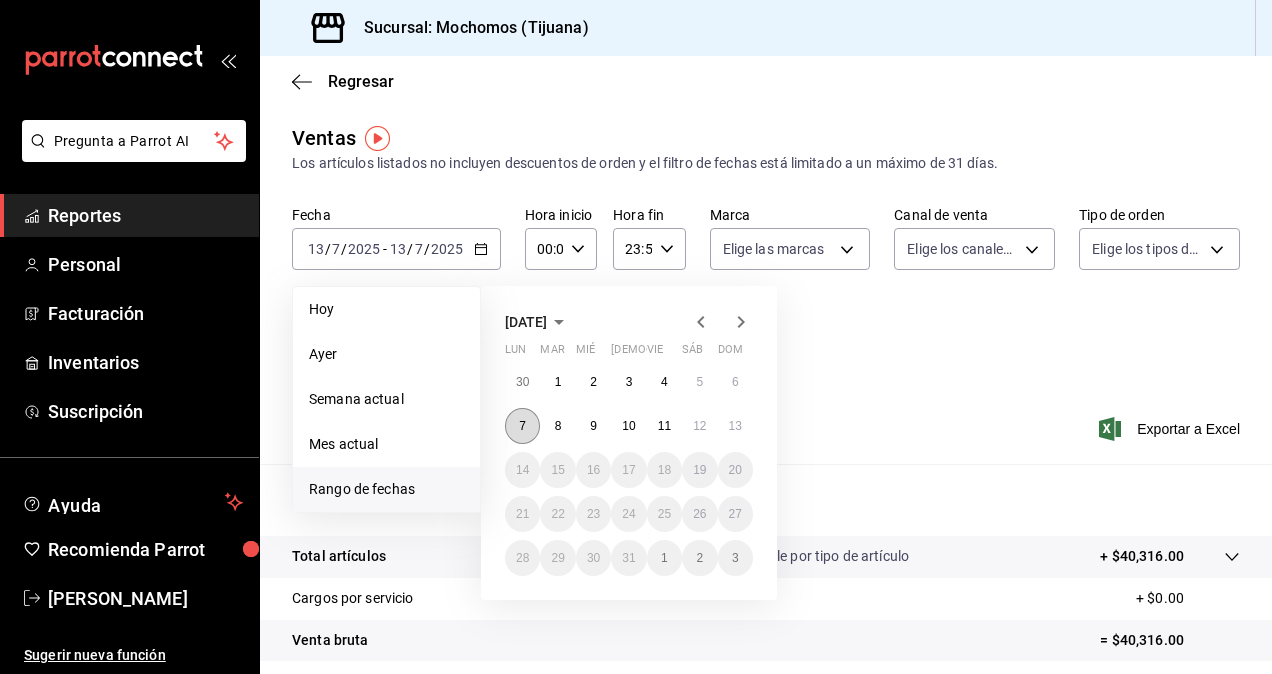 click on "7" at bounding box center (522, 426) 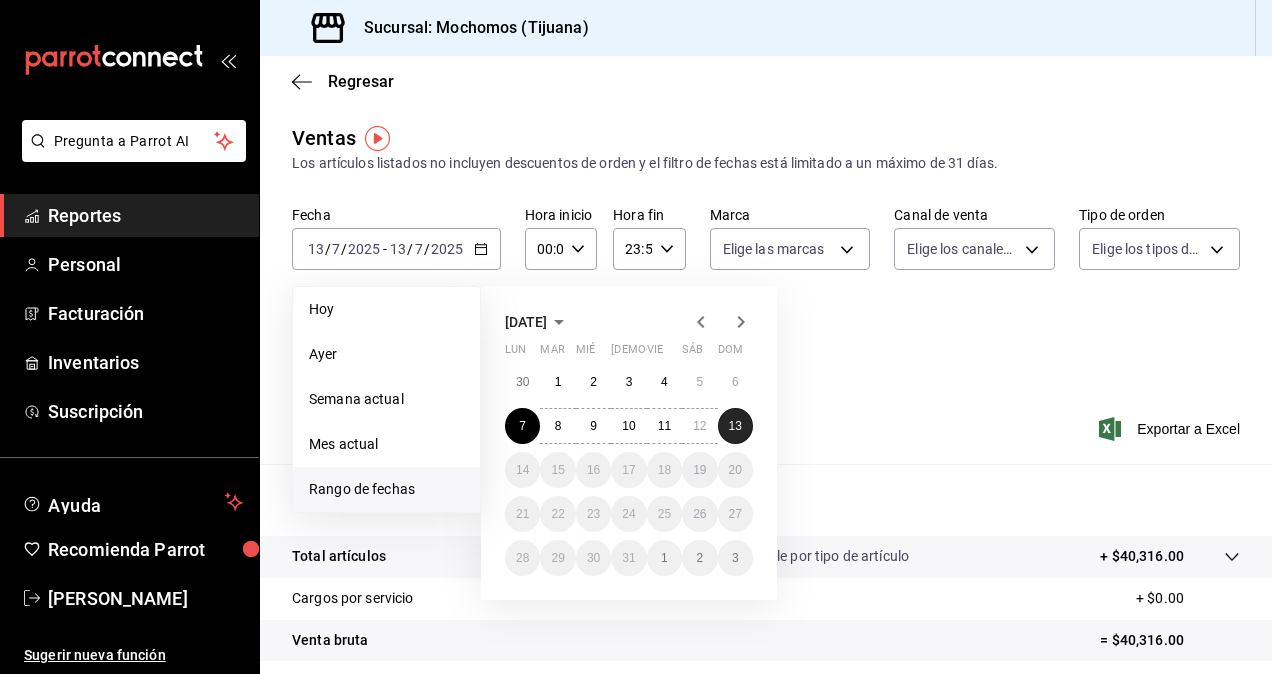 click on "13" at bounding box center (735, 426) 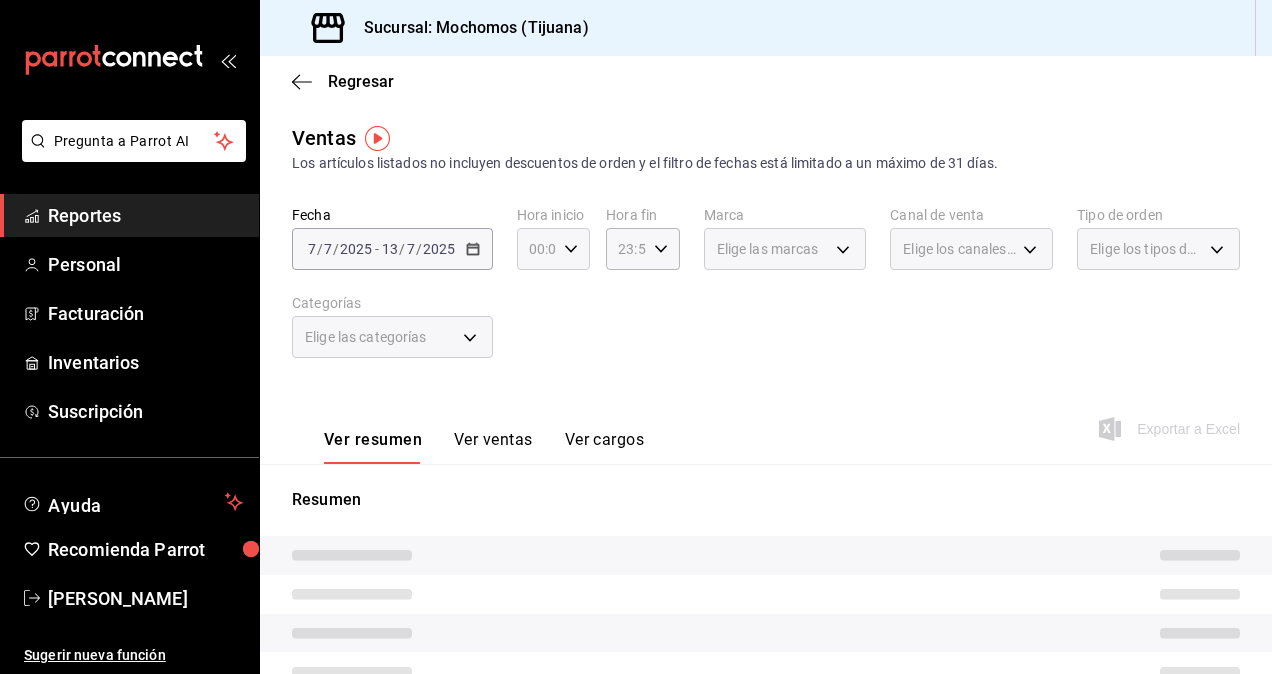 click 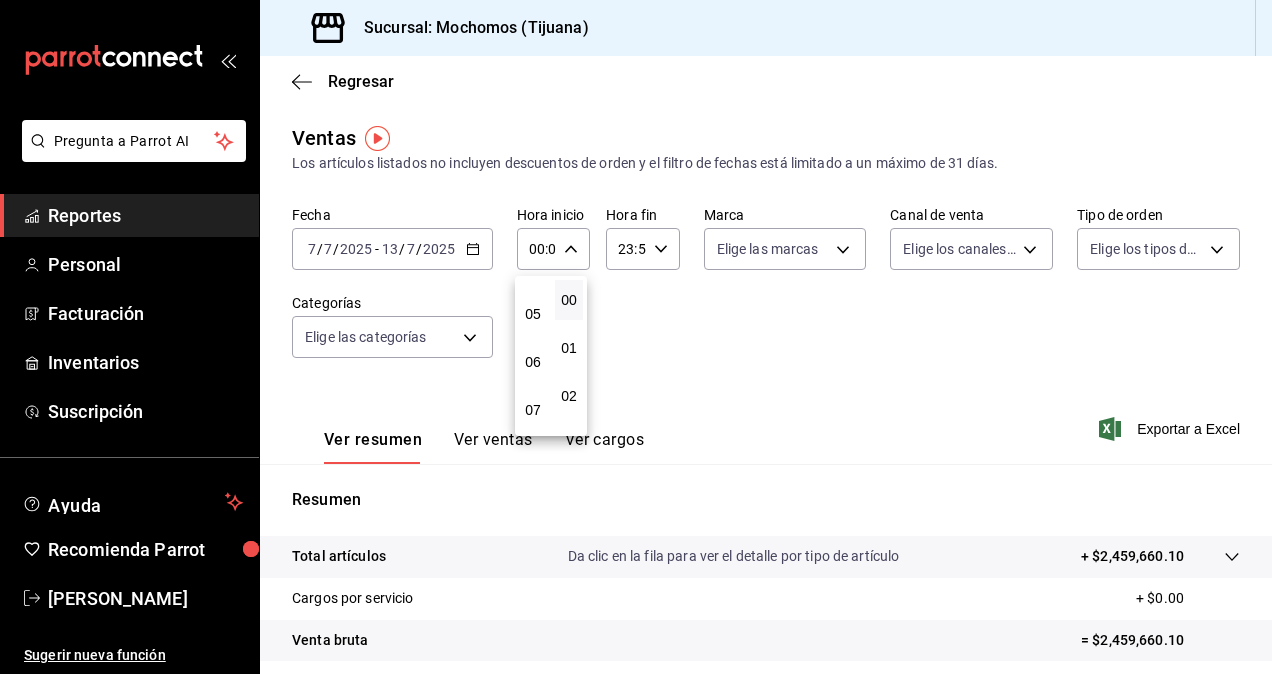 scroll, scrollTop: 200, scrollLeft: 0, axis: vertical 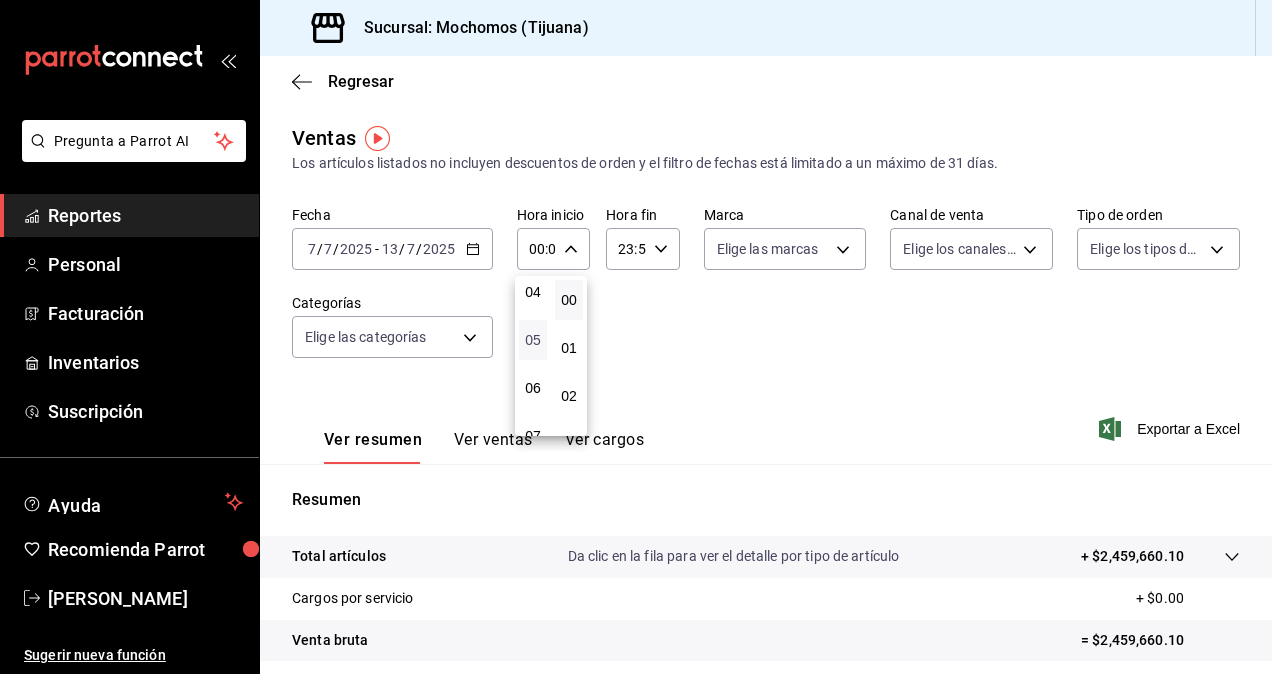 click on "05" at bounding box center [533, 340] 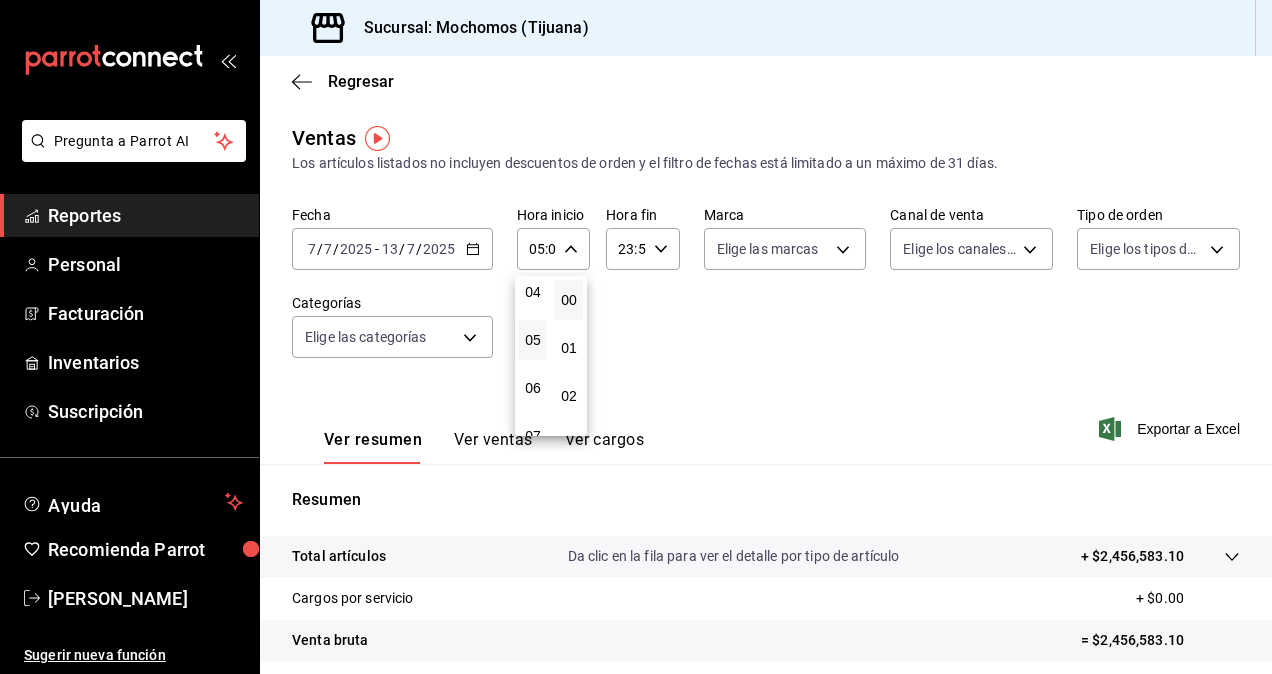 click at bounding box center [636, 337] 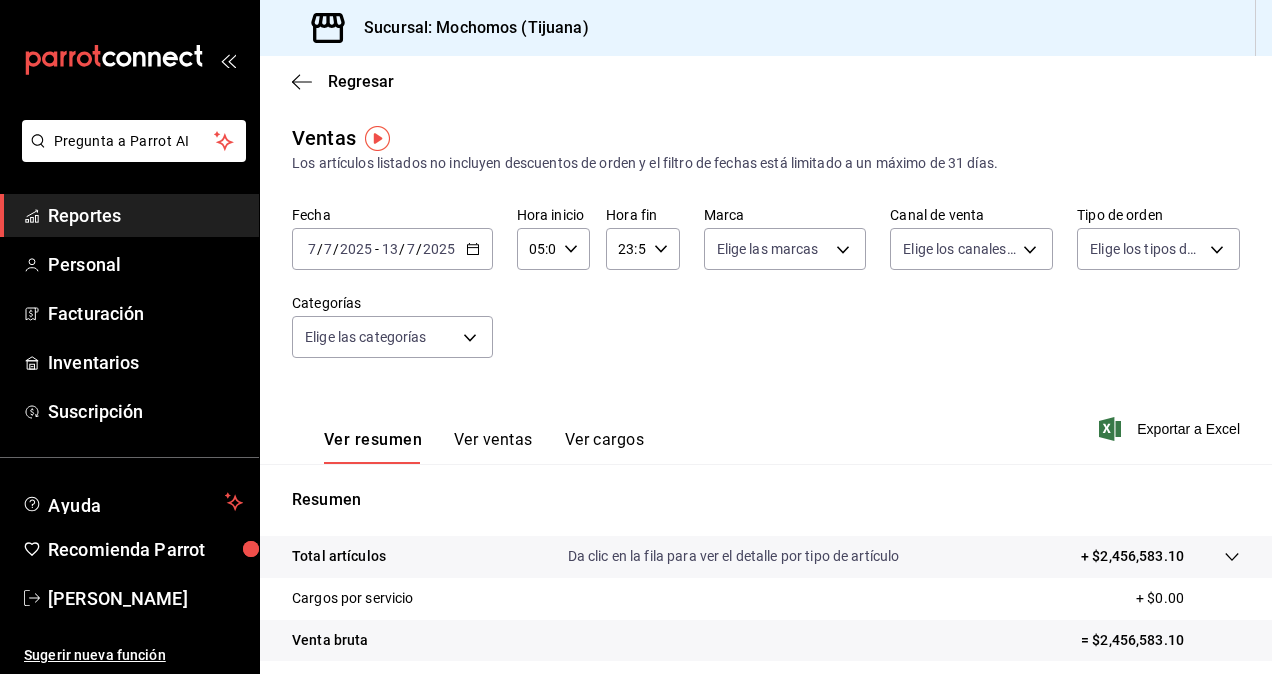 click 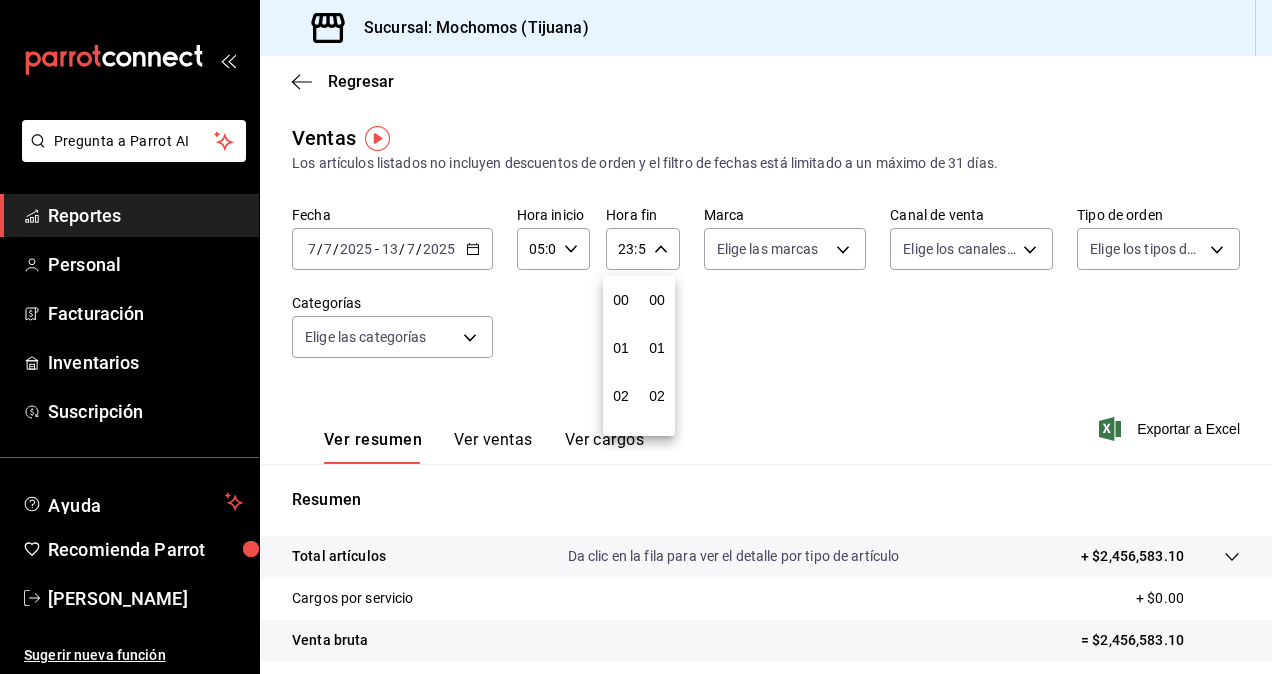 scroll, scrollTop: 992, scrollLeft: 0, axis: vertical 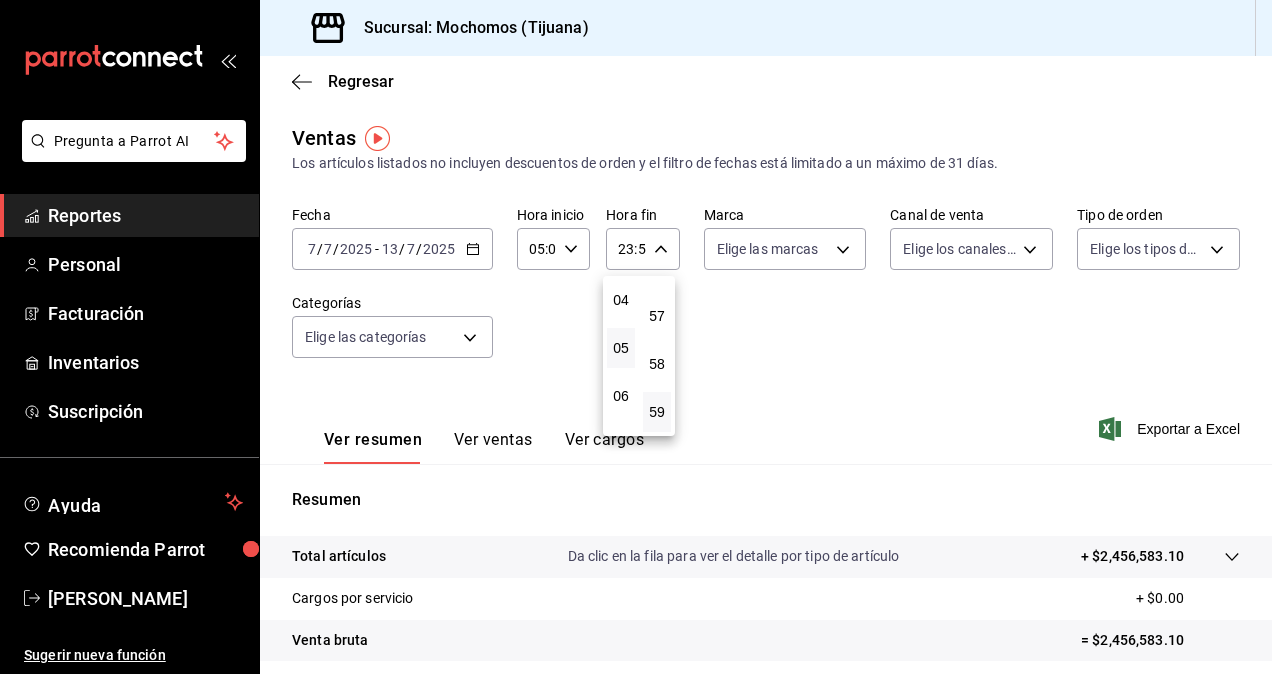 click on "05" at bounding box center [621, 348] 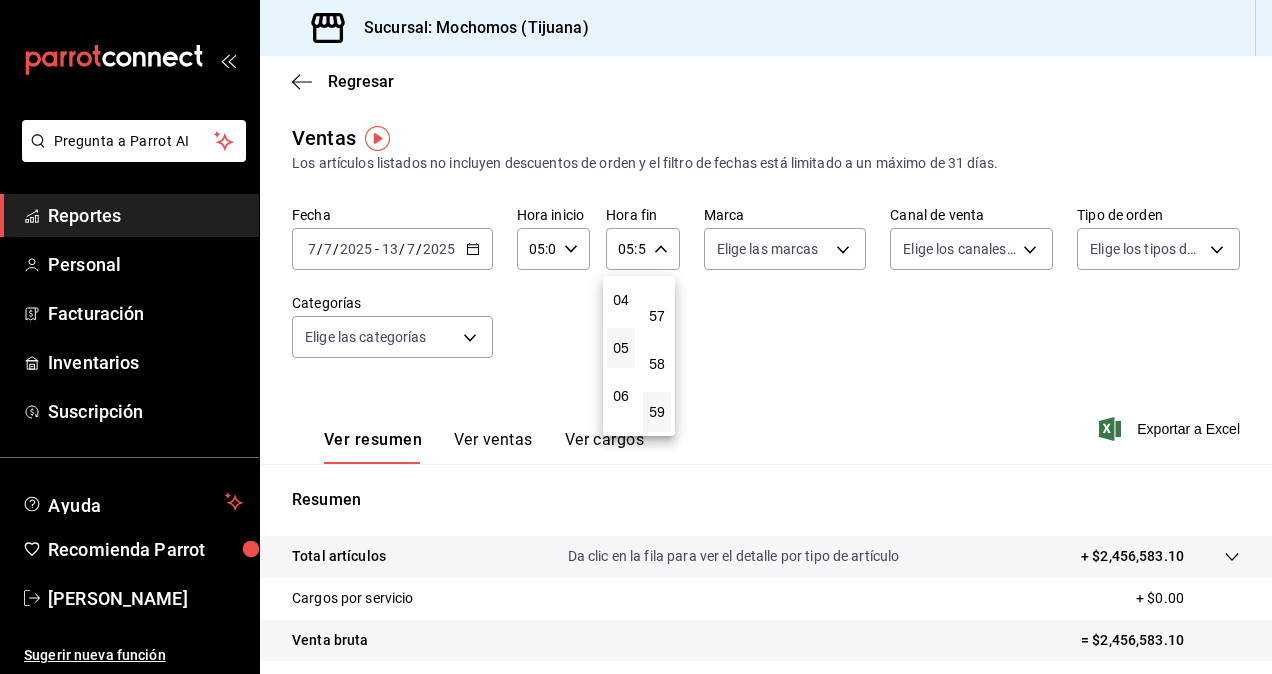 click at bounding box center [636, 337] 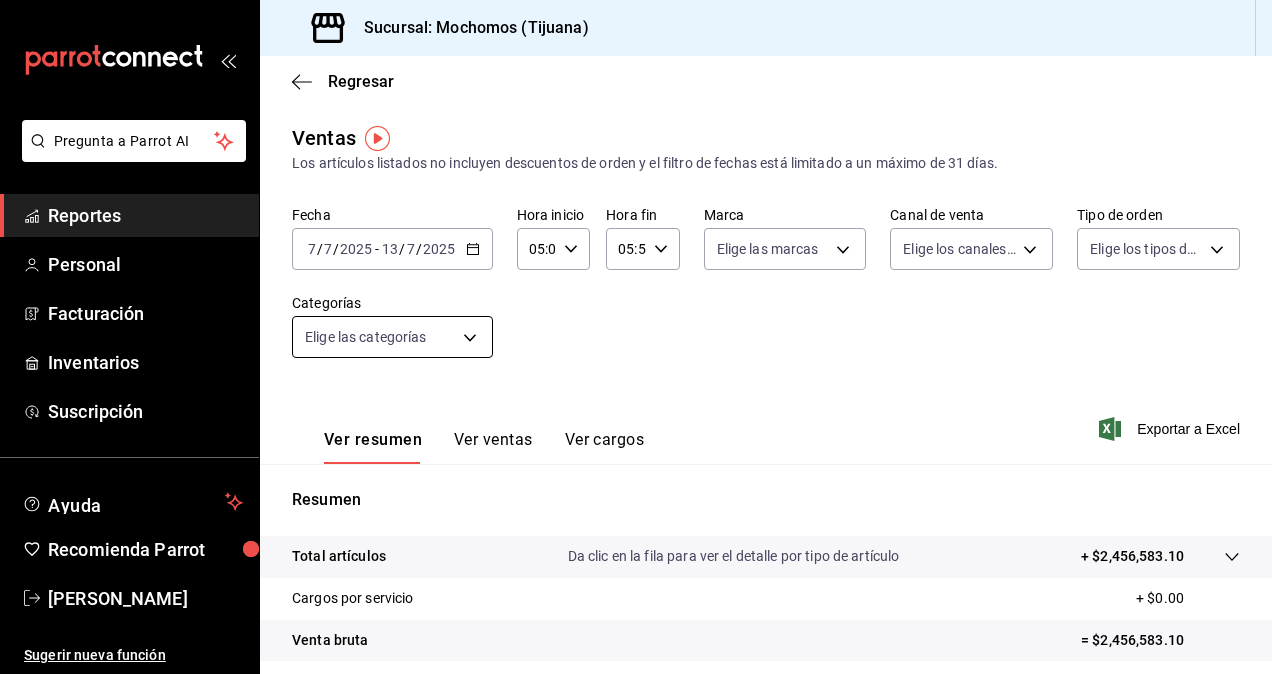 click on "Pregunta a Parrot AI Reportes   Personal   Facturación   Inventarios   Suscripción   Ayuda Recomienda Parrot   Gonzalo Martinez Ramirez   Sugerir nueva función   Sucursal: Mochomos (Tijuana) Regresar Ventas Los artículos listados no incluyen descuentos de orden y el filtro de fechas está limitado a un máximo de 31 días. Fecha 2025-07-07 7 / 7 / 2025 - 2025-07-13 13 / 7 / 2025 Hora inicio 05:00 Hora inicio Hora fin 05:59 Hora fin Marca Elige las marcas Canal de venta Elige los canales de venta Tipo de orden Elige los tipos de orden Categorías Elige las categorías Ver resumen Ver ventas Ver cargos Exportar a Excel Resumen Total artículos Da clic en la fila para ver el detalle por tipo de artículo + $2,456,583.10 Cargos por servicio + $0.00 Venta bruta = $2,456,583.10 Descuentos totales - $11,883.00 Certificados de regalo - $39,337.00 Venta total = $2,405,363.10 Impuestos - $178,175.04 Venta neta = $2,227,188.06 Pregunta a Parrot AI Reportes   Personal   Facturación   Inventarios   Suscripción" at bounding box center (636, 337) 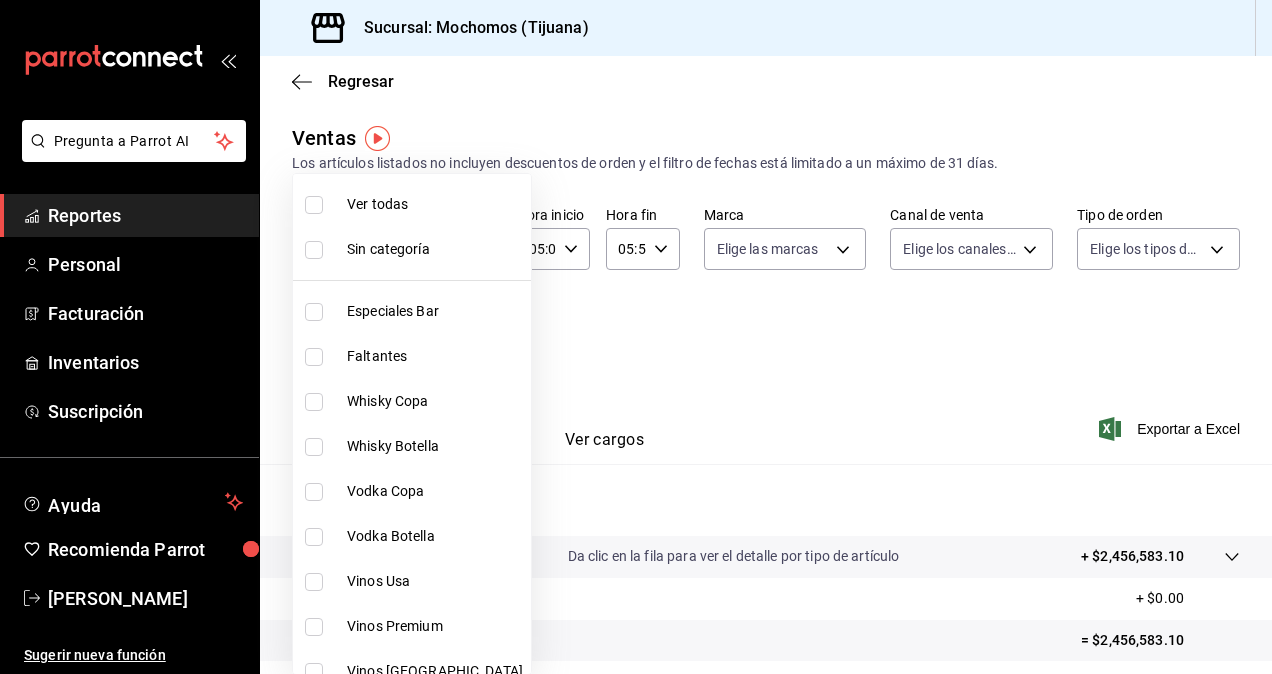 click at bounding box center [636, 337] 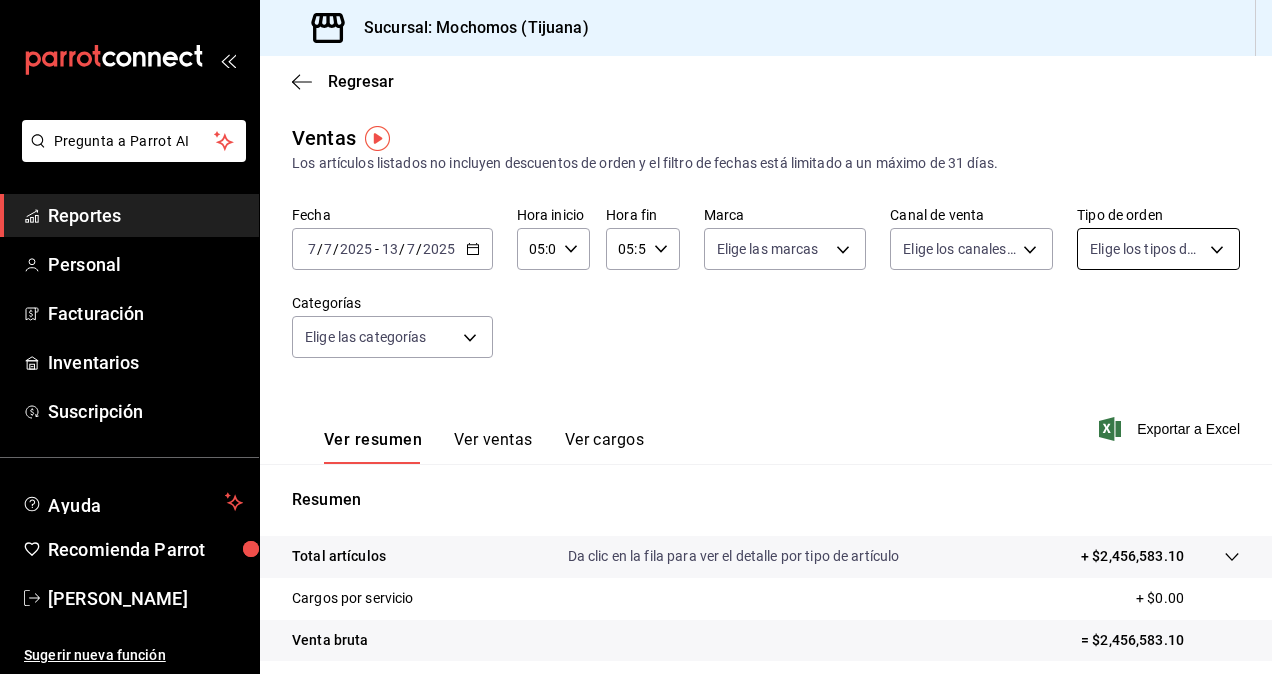 click on "Pregunta a Parrot AI Reportes   Personal   Facturación   Inventarios   Suscripción   Ayuda Recomienda Parrot   Gonzalo Martinez Ramirez   Sugerir nueva función   Sucursal: Mochomos (Tijuana) Regresar Ventas Los artículos listados no incluyen descuentos de orden y el filtro de fechas está limitado a un máximo de 31 días. Fecha 2025-07-07 7 / 7 / 2025 - 2025-07-13 13 / 7 / 2025 Hora inicio 05:00 Hora inicio Hora fin 05:59 Hora fin Marca Elige las marcas Canal de venta Elige los canales de venta Tipo de orden Elige los tipos de orden Categorías Elige las categorías Ver resumen Ver ventas Ver cargos Exportar a Excel Resumen Total artículos Da clic en la fila para ver el detalle por tipo de artículo + $2,456,583.10 Cargos por servicio + $0.00 Venta bruta = $2,456,583.10 Descuentos totales - $11,883.00 Certificados de regalo - $39,337.00 Venta total = $2,405,363.10 Impuestos - $178,175.04 Venta neta = $2,227,188.06 Pregunta a Parrot AI Reportes   Personal   Facturación   Inventarios   Suscripción" at bounding box center (636, 337) 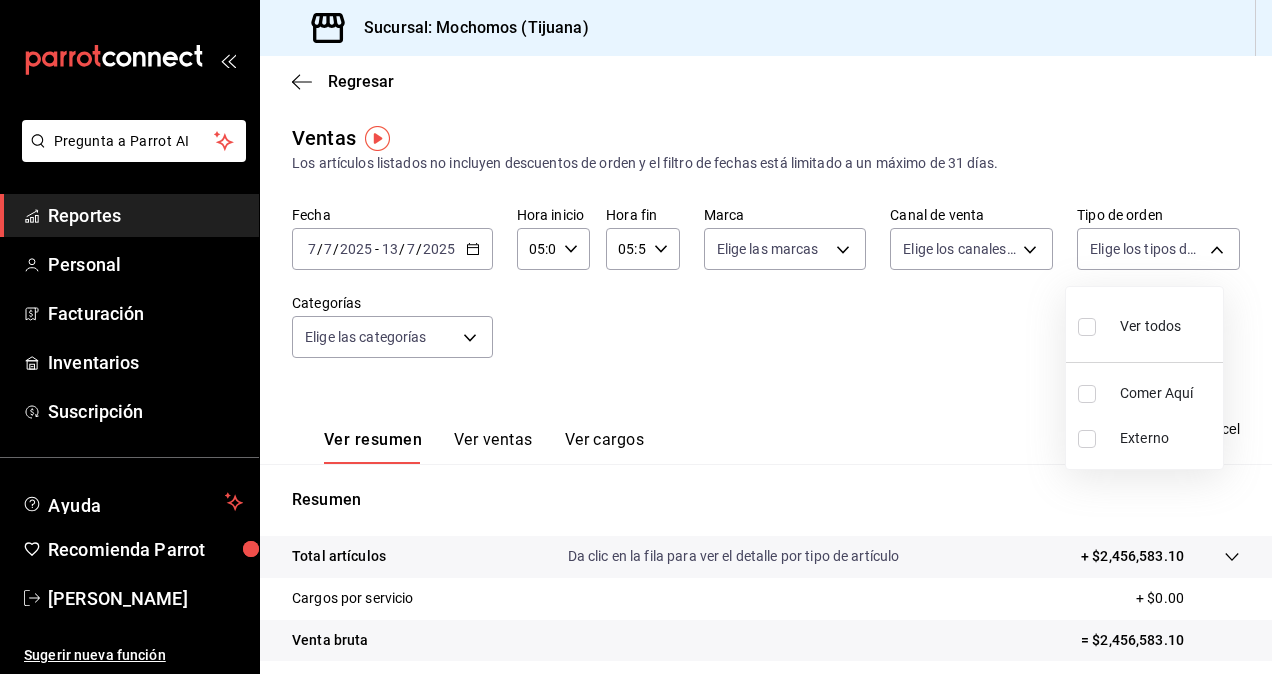 click at bounding box center [636, 337] 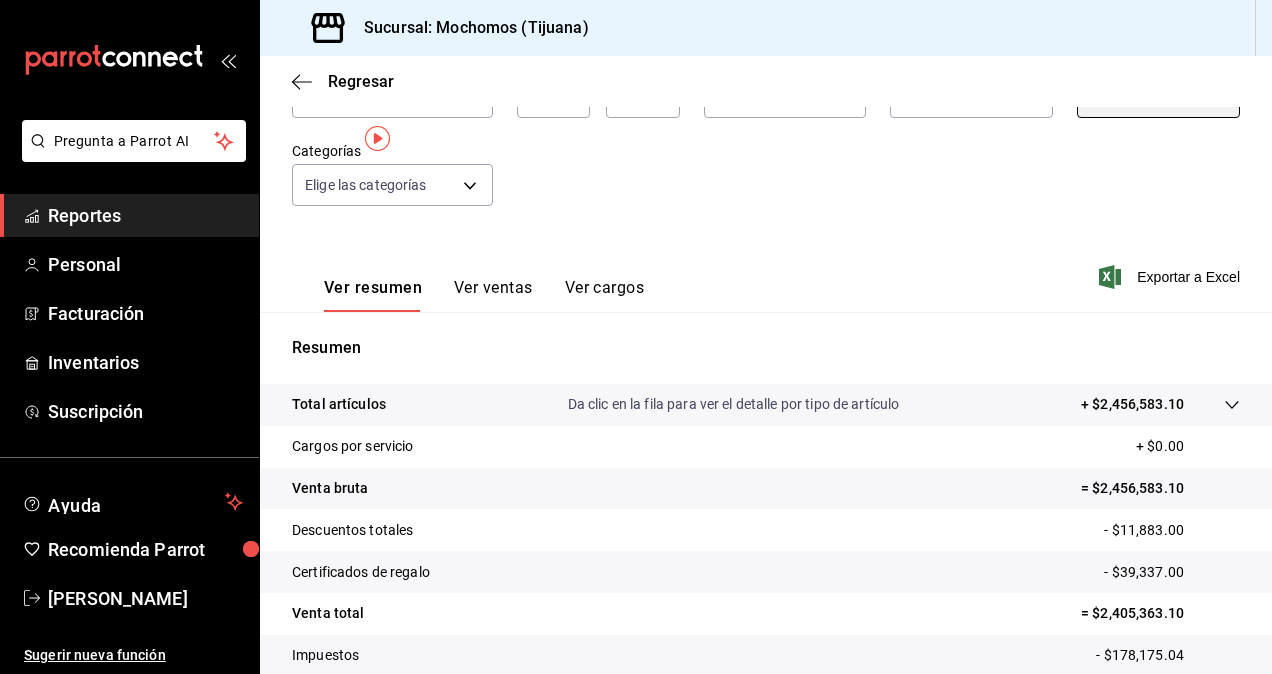 scroll, scrollTop: 0, scrollLeft: 0, axis: both 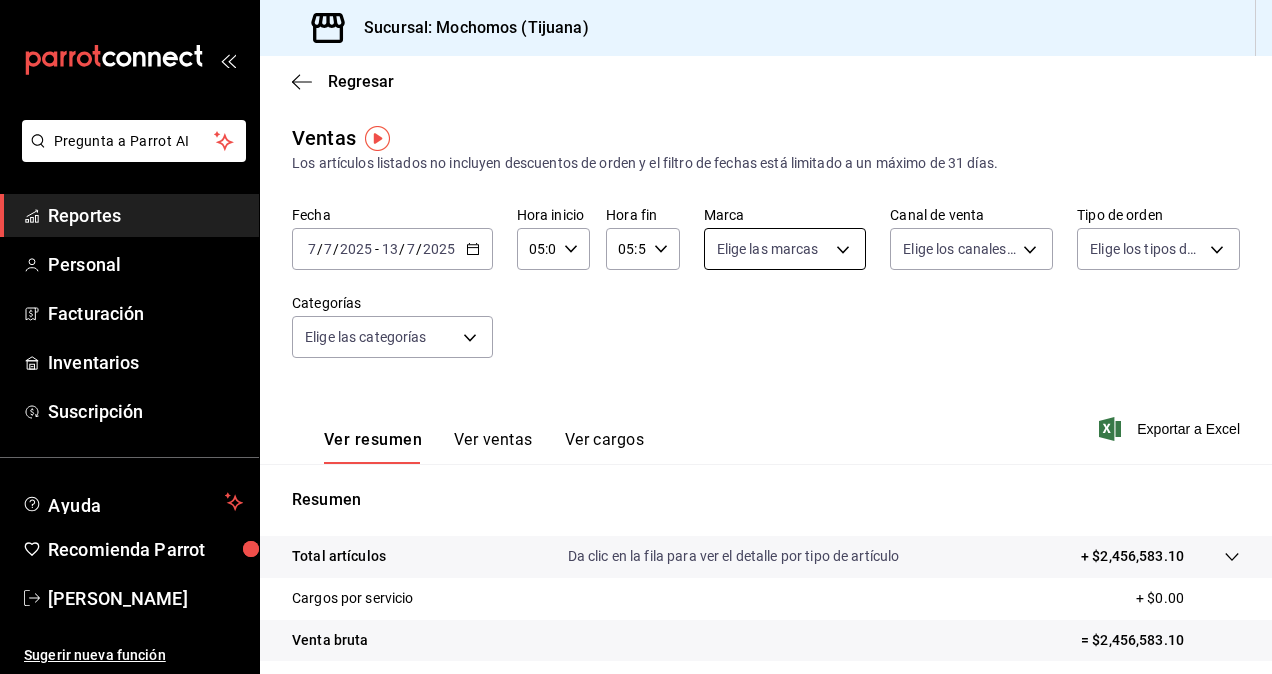 click on "Pregunta a Parrot AI Reportes   Personal   Facturación   Inventarios   Suscripción   Ayuda Recomienda Parrot   Gonzalo Martinez Ramirez   Sugerir nueva función   Sucursal: Mochomos (Tijuana) Regresar Ventas Los artículos listados no incluyen descuentos de orden y el filtro de fechas está limitado a un máximo de 31 días. Fecha 2025-07-07 7 / 7 / 2025 - 2025-07-13 13 / 7 / 2025 Hora inicio 05:00 Hora inicio Hora fin 05:59 Hora fin Marca Elige las marcas Canal de venta Elige los canales de venta Tipo de orden Elige los tipos de orden Categorías Elige las categorías Ver resumen Ver ventas Ver cargos Exportar a Excel Resumen Total artículos Da clic en la fila para ver el detalle por tipo de artículo + $2,456,583.10 Cargos por servicio + $0.00 Venta bruta = $2,456,583.10 Descuentos totales - $11,883.00 Certificados de regalo - $39,337.00 Venta total = $2,405,363.10 Impuestos - $178,175.04 Venta neta = $2,227,188.06 Pregunta a Parrot AI Reportes   Personal   Facturación   Inventarios   Suscripción" at bounding box center (636, 337) 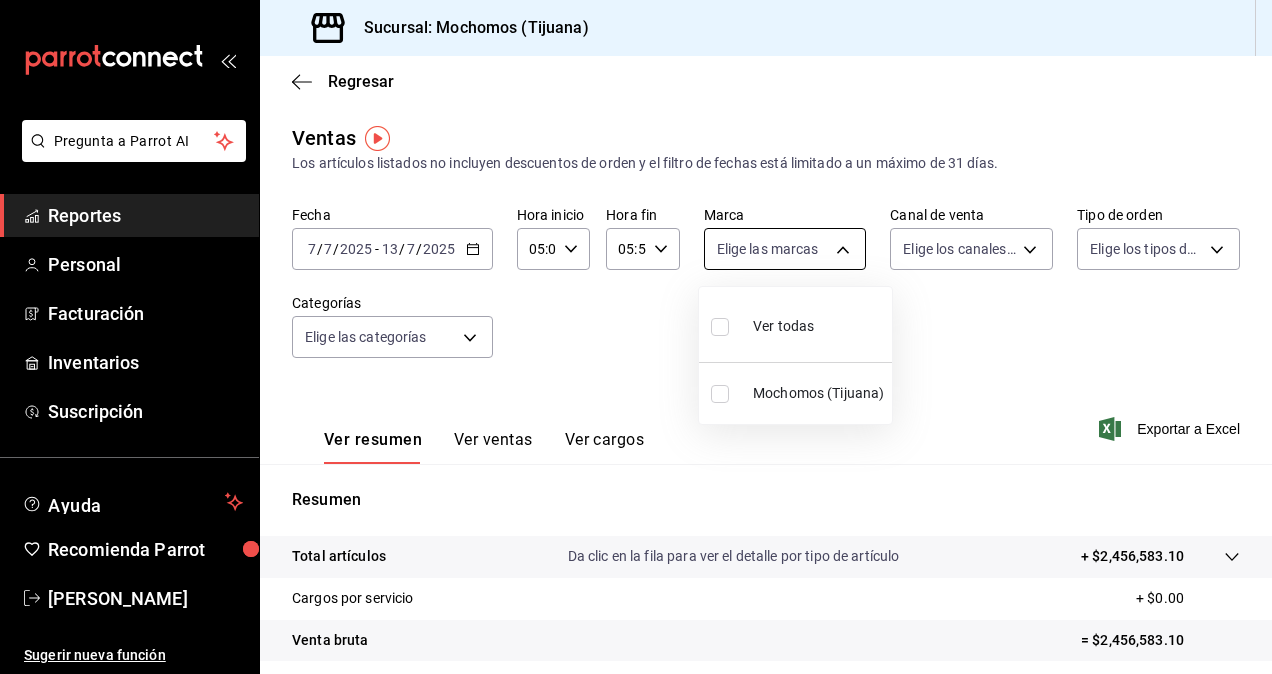 click at bounding box center (636, 337) 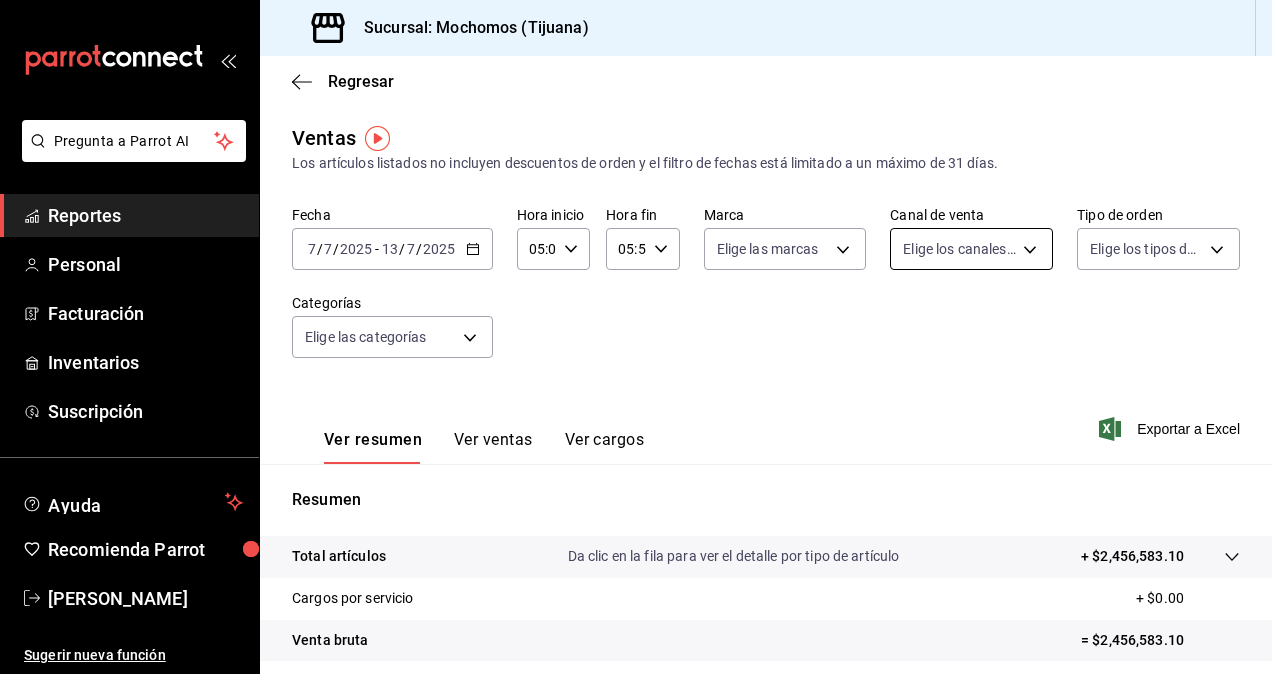 click on "Pregunta a Parrot AI Reportes   Personal   Facturación   Inventarios   Suscripción   Ayuda Recomienda Parrot   Gonzalo Martinez Ramirez   Sugerir nueva función   Sucursal: Mochomos (Tijuana) Regresar Ventas Los artículos listados no incluyen descuentos de orden y el filtro de fechas está limitado a un máximo de 31 días. Fecha 2025-07-07 7 / 7 / 2025 - 2025-07-13 13 / 7 / 2025 Hora inicio 05:00 Hora inicio Hora fin 05:59 Hora fin Marca Elige las marcas Canal de venta Elige los canales de venta Tipo de orden Elige los tipos de orden Categorías Elige las categorías Ver resumen Ver ventas Ver cargos Exportar a Excel Resumen Total artículos Da clic en la fila para ver el detalle por tipo de artículo + $2,456,583.10 Cargos por servicio + $0.00 Venta bruta = $2,456,583.10 Descuentos totales - $11,883.00 Certificados de regalo - $39,337.00 Venta total = $2,405,363.10 Impuestos - $178,175.04 Venta neta = $2,227,188.06 Pregunta a Parrot AI Reportes   Personal   Facturación   Inventarios   Suscripción" at bounding box center [636, 337] 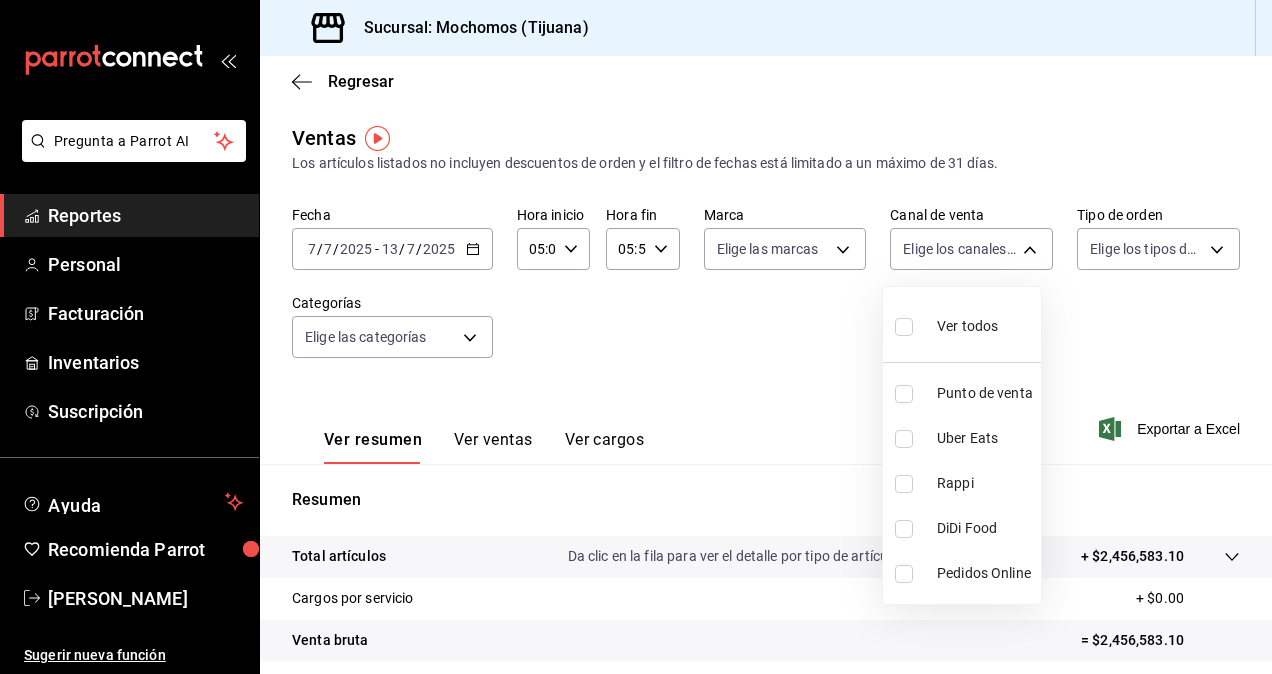 click at bounding box center (636, 337) 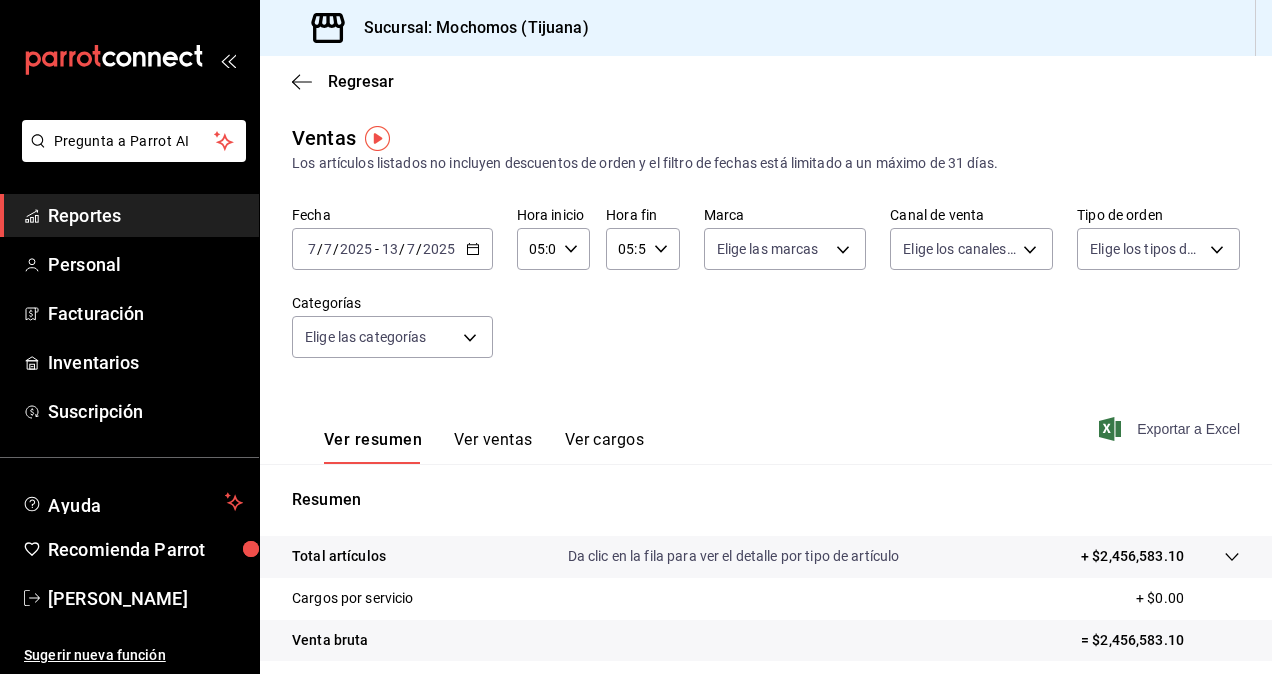 click on "Exportar a Excel" at bounding box center [1171, 429] 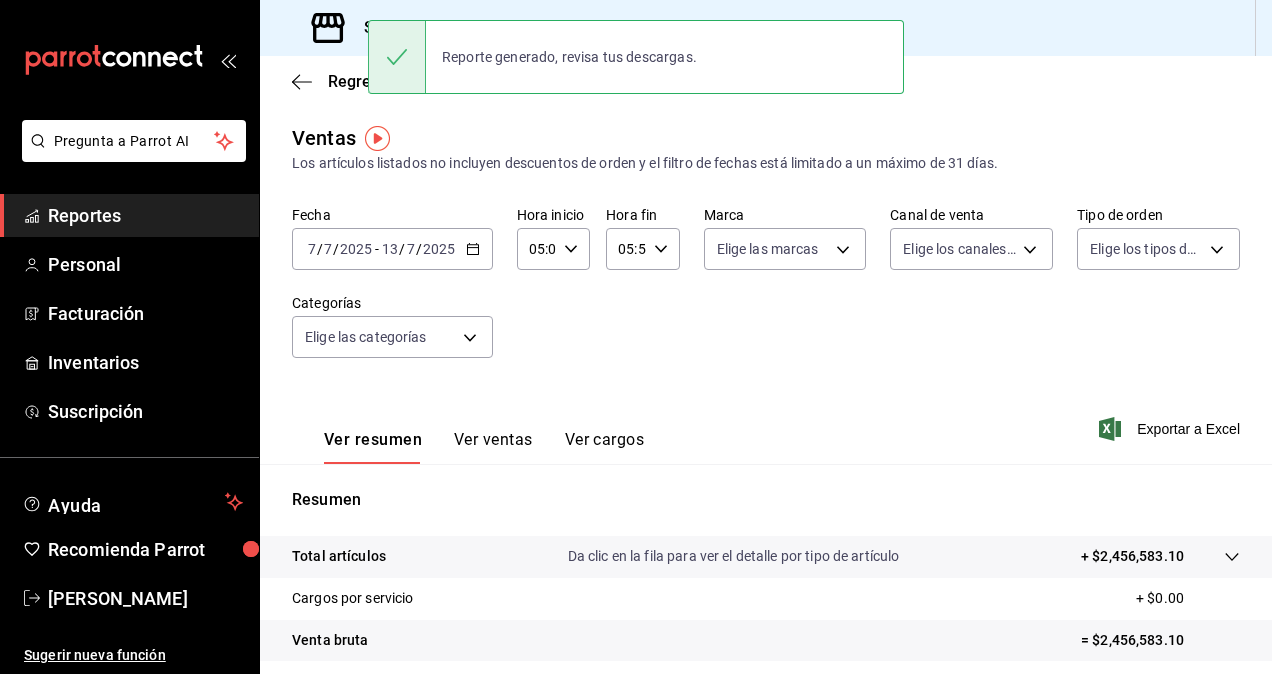 click on "Resumen Total artículos Da clic en la fila para ver el detalle por tipo de artículo + $2,456,583.10 Cargos por servicio + $0.00 Venta bruta = $2,456,583.10 Descuentos totales - $11,883.00 Certificados de regalo - $39,337.00 Venta total = $2,405,363.10 Impuestos - $178,175.04 Venta neta = $2,227,188.06" at bounding box center [766, 679] 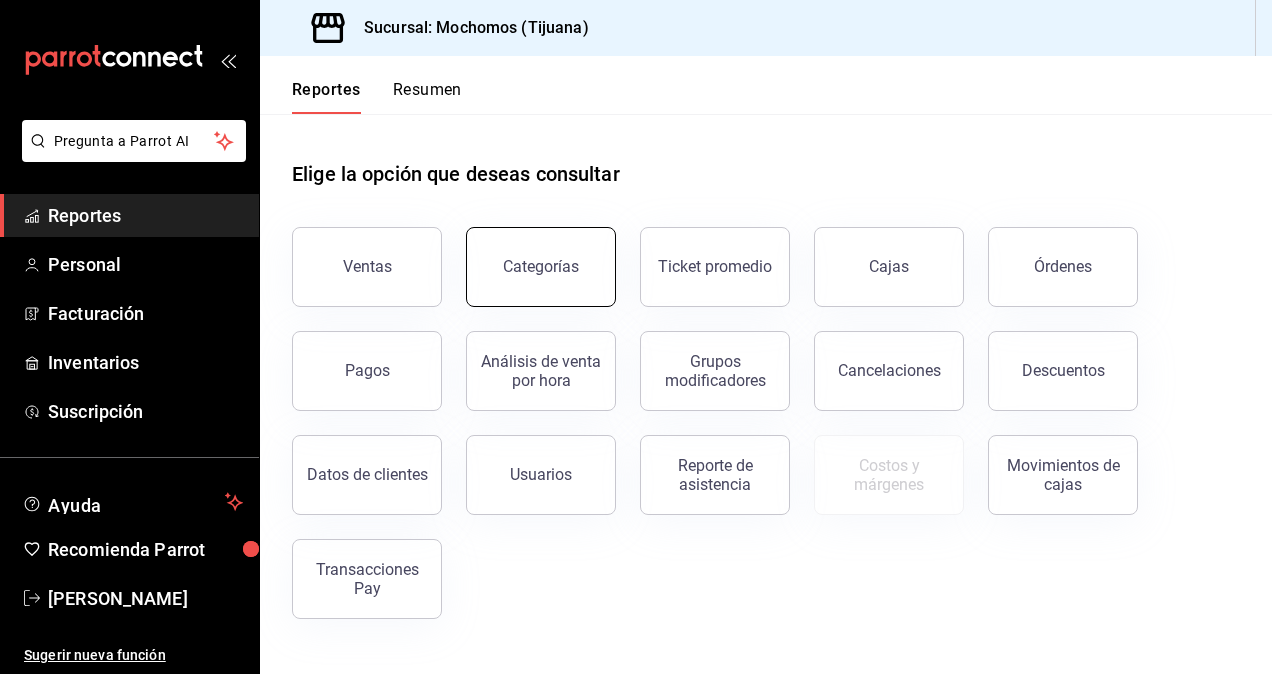 click on "Categorías" at bounding box center [541, 267] 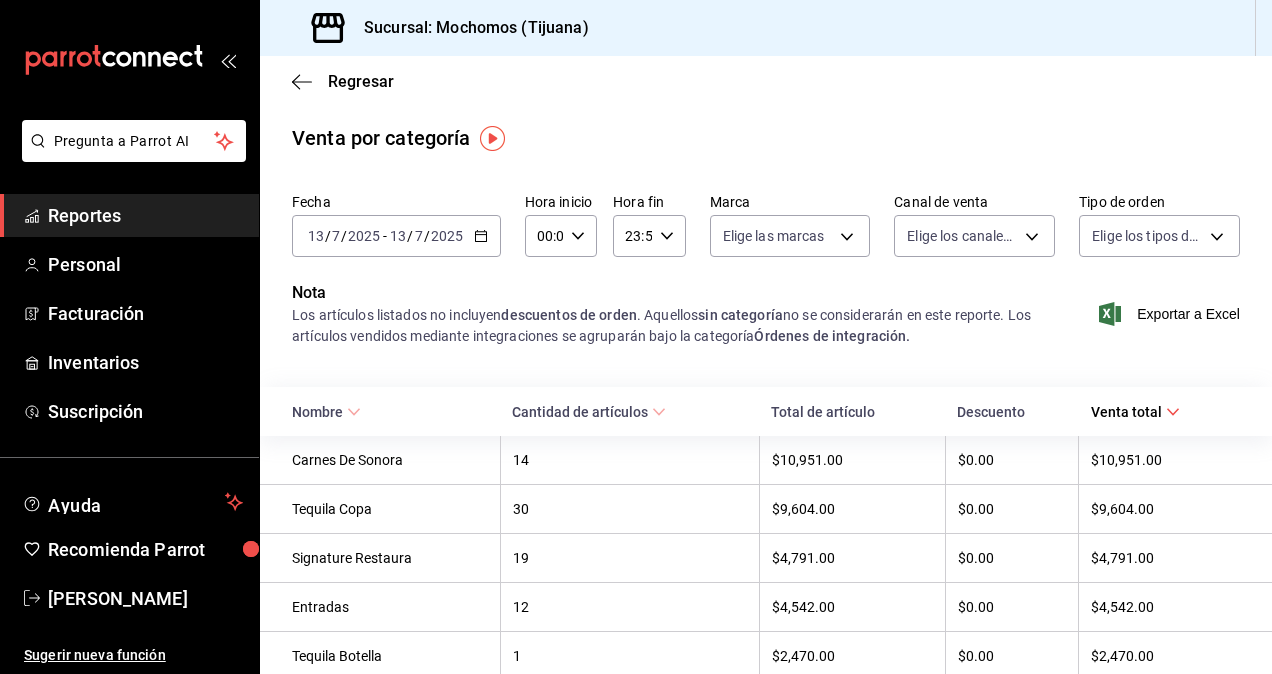 click on "2025-07-13 13 / 7 / 2025 - 2025-07-13 13 / 7 / 2025" at bounding box center (396, 236) 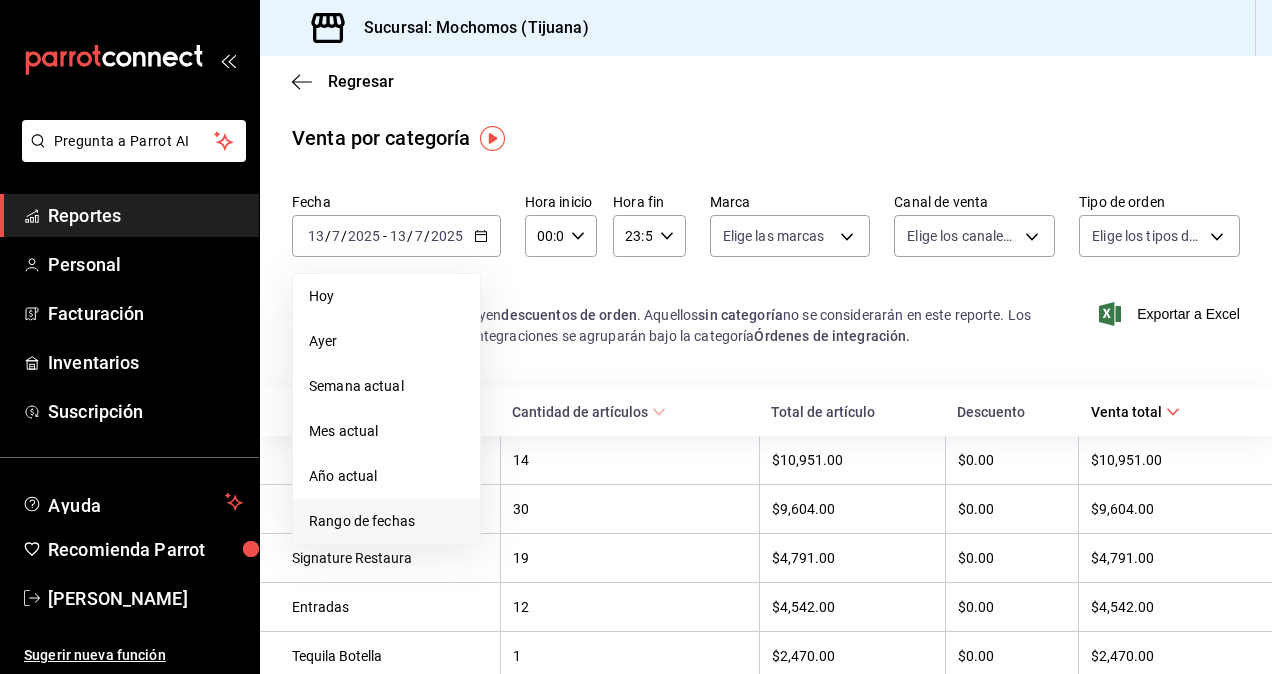 click on "Rango de fechas" at bounding box center (386, 521) 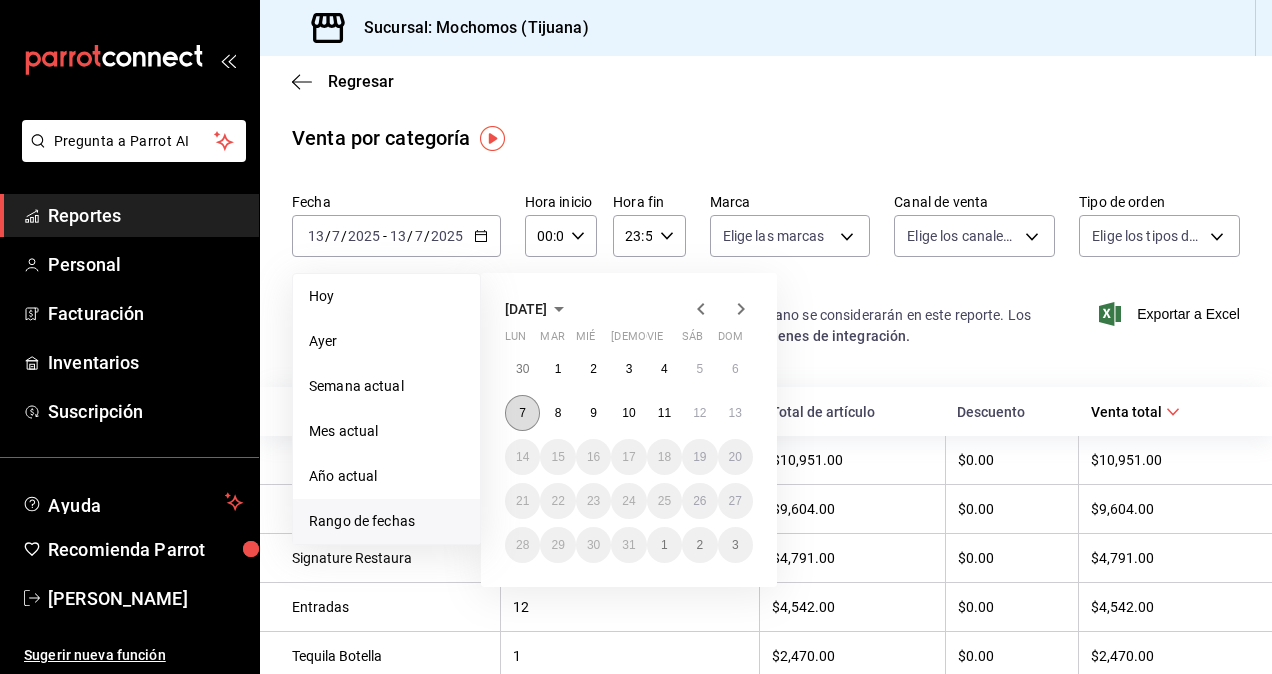 click on "7" at bounding box center [522, 413] 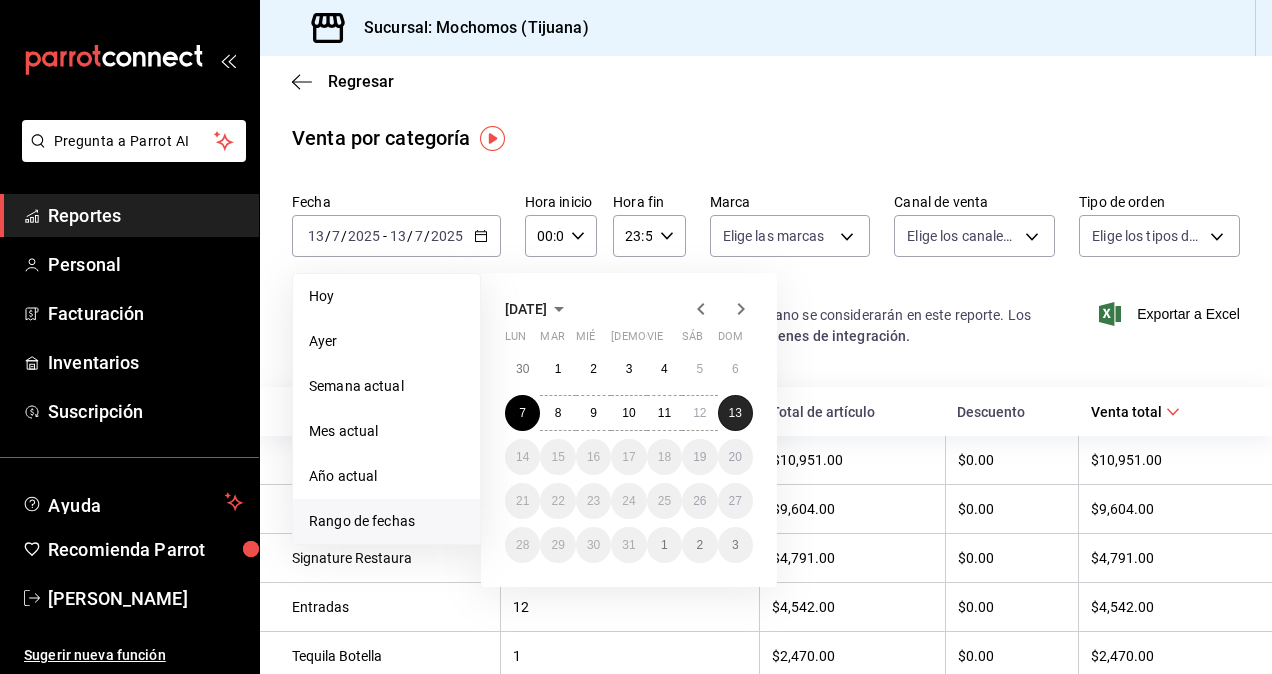 click on "13" at bounding box center (735, 413) 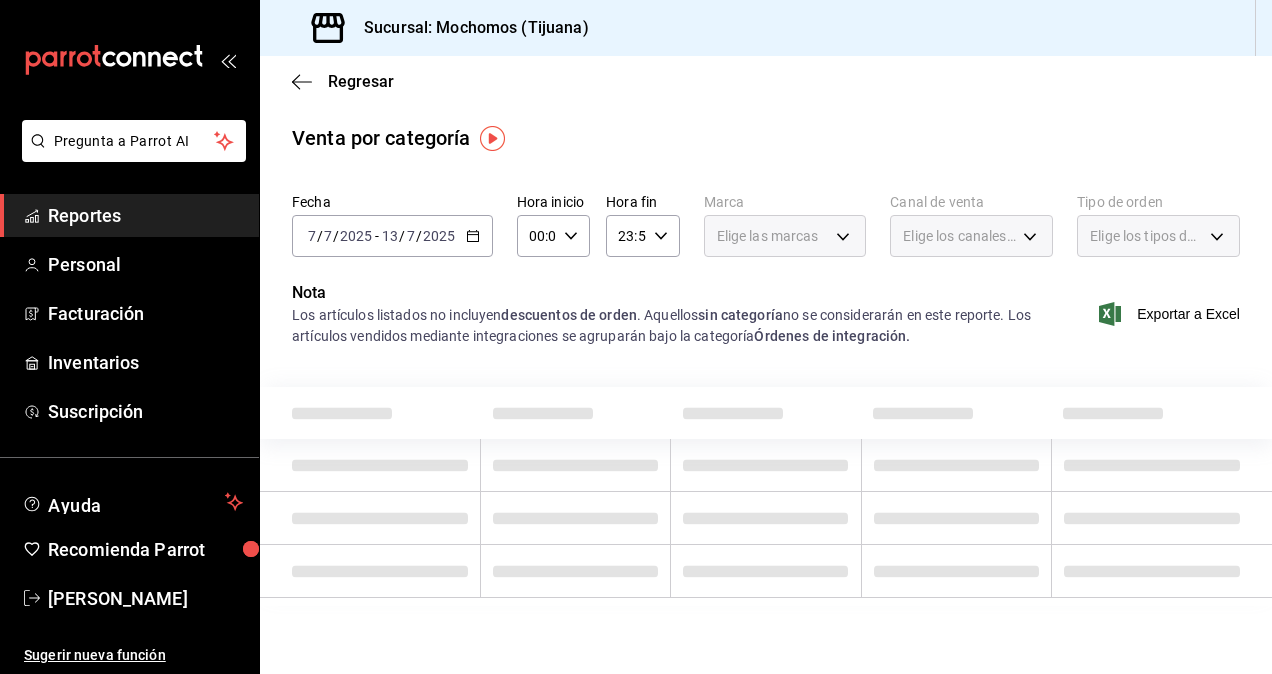 click 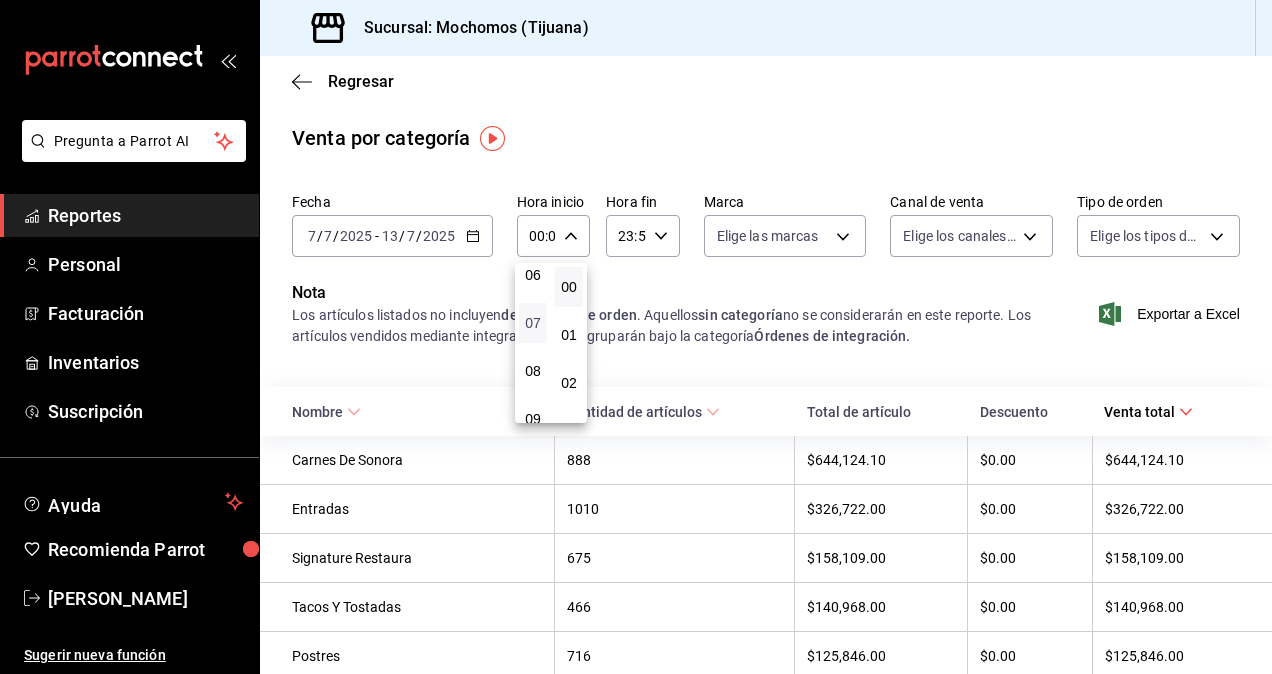 scroll, scrollTop: 200, scrollLeft: 0, axis: vertical 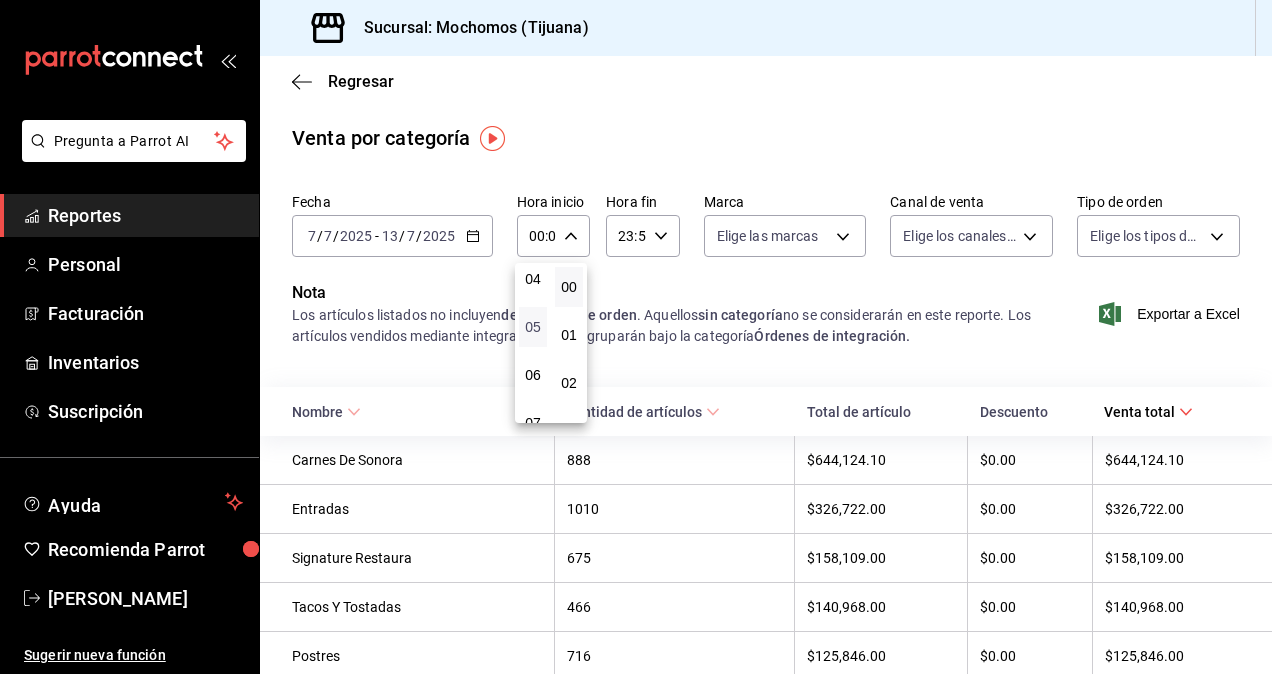 click on "05" at bounding box center [533, 327] 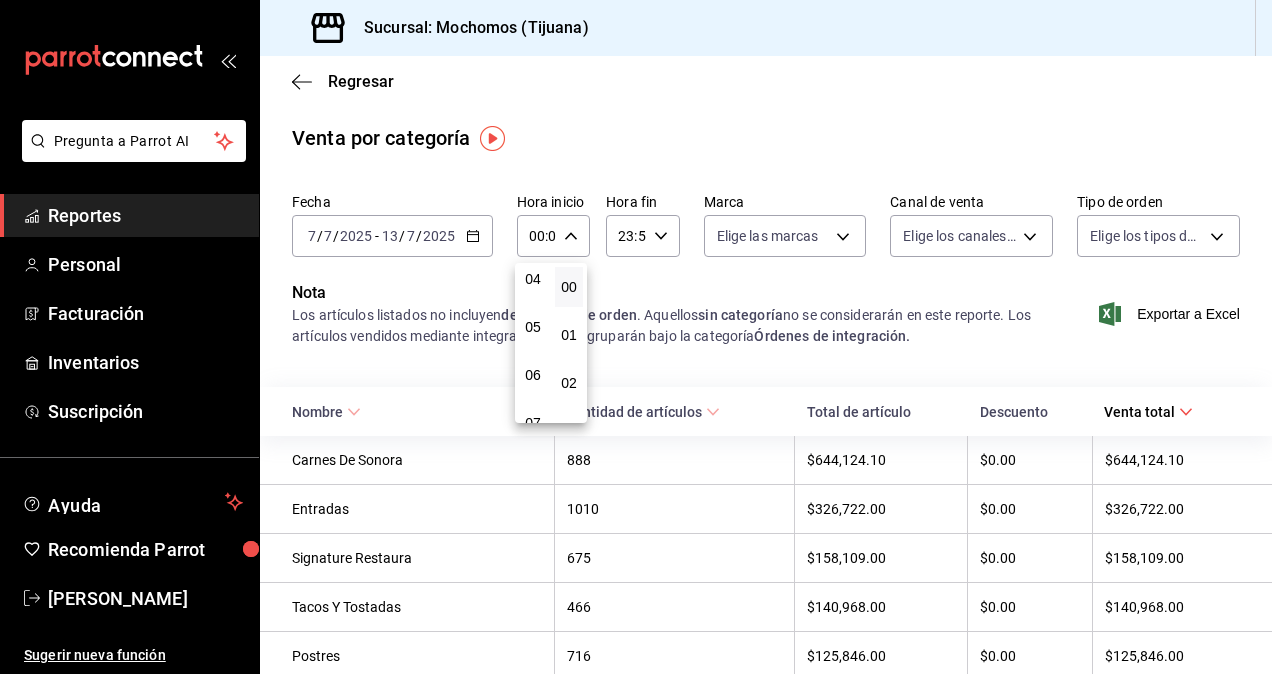 type on "05:00" 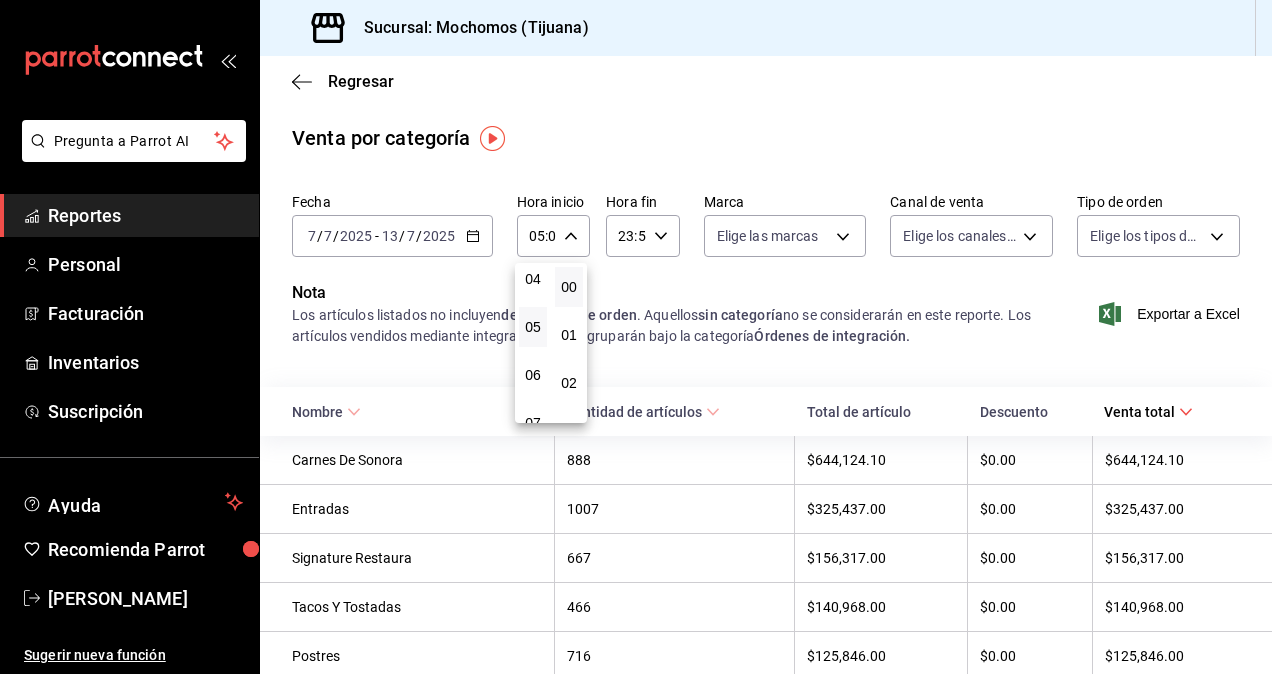 click at bounding box center [636, 337] 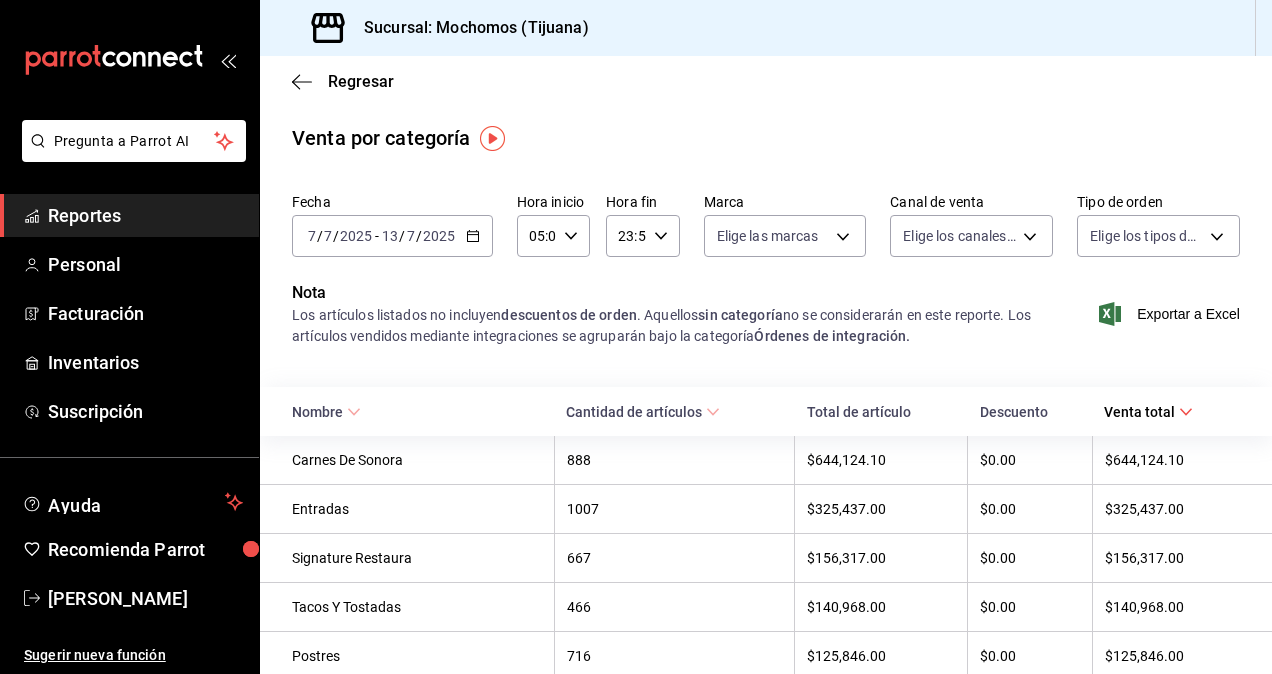 click 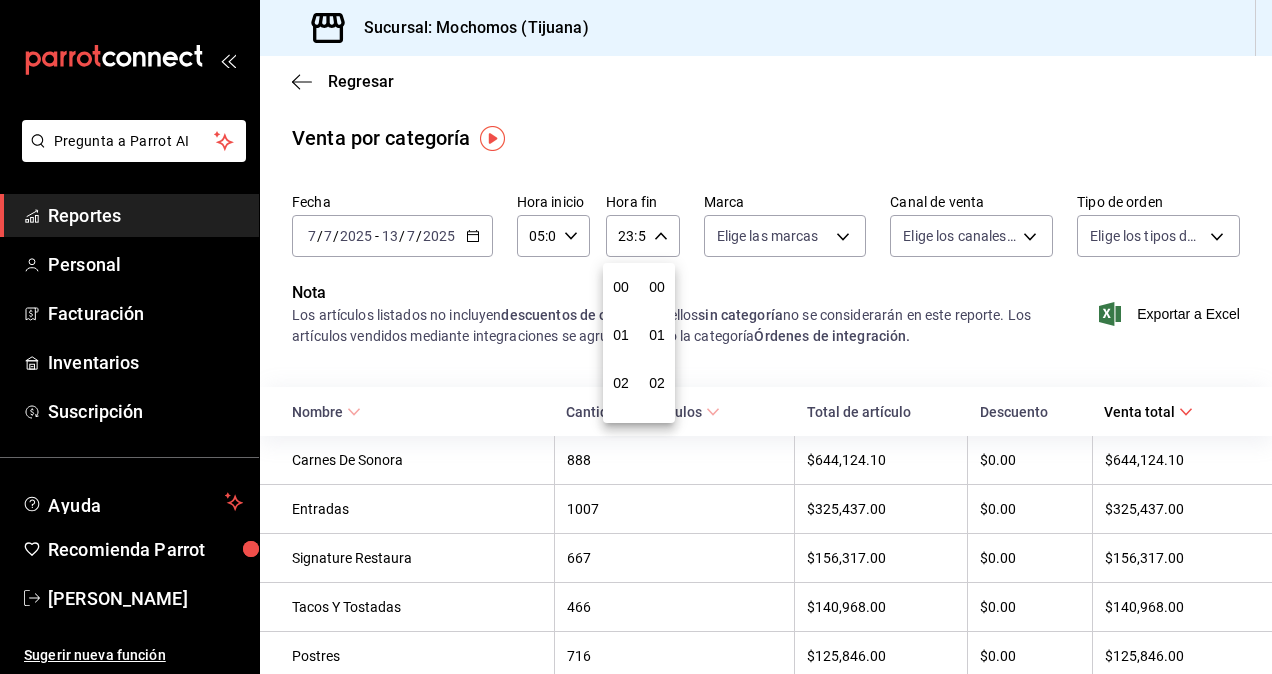 scroll, scrollTop: 992, scrollLeft: 0, axis: vertical 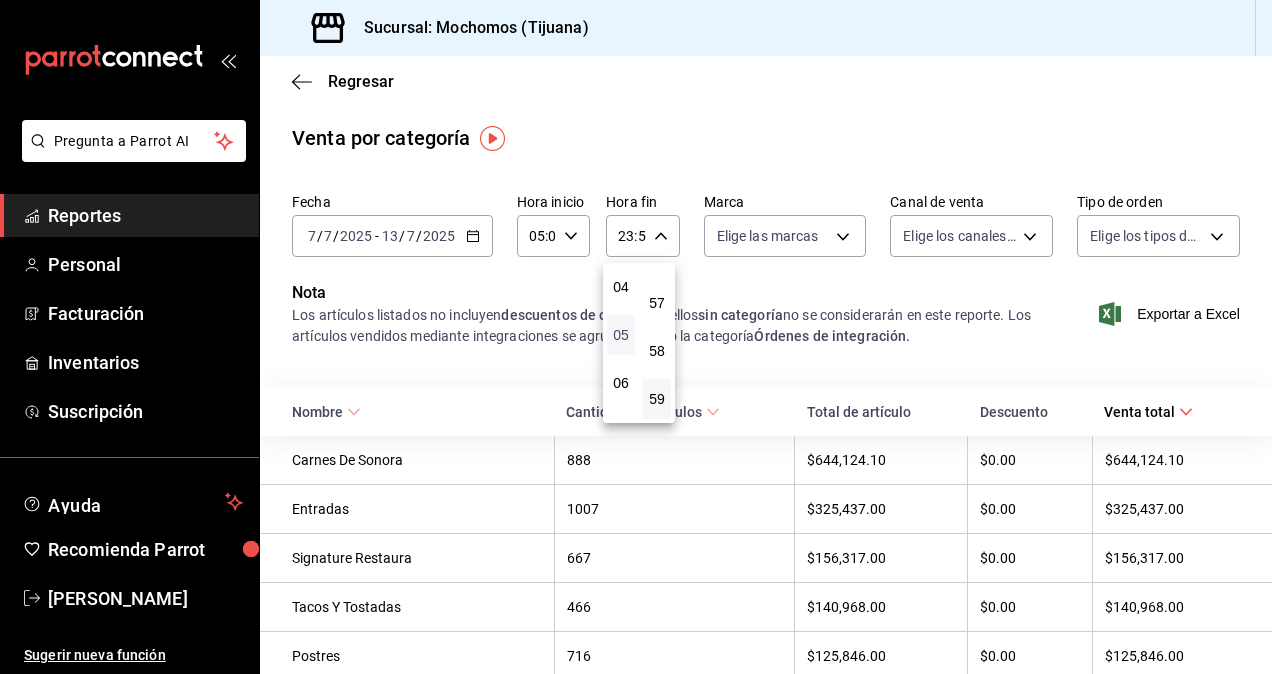 click on "05" at bounding box center [621, 335] 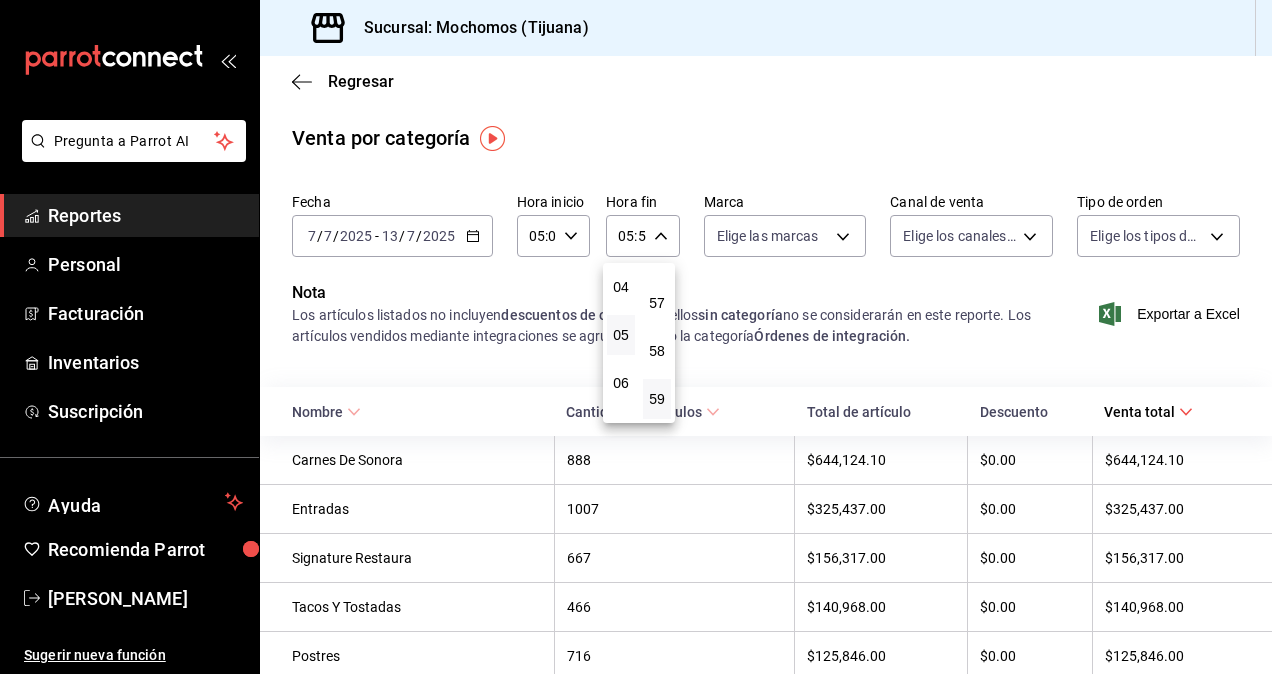 click at bounding box center (636, 337) 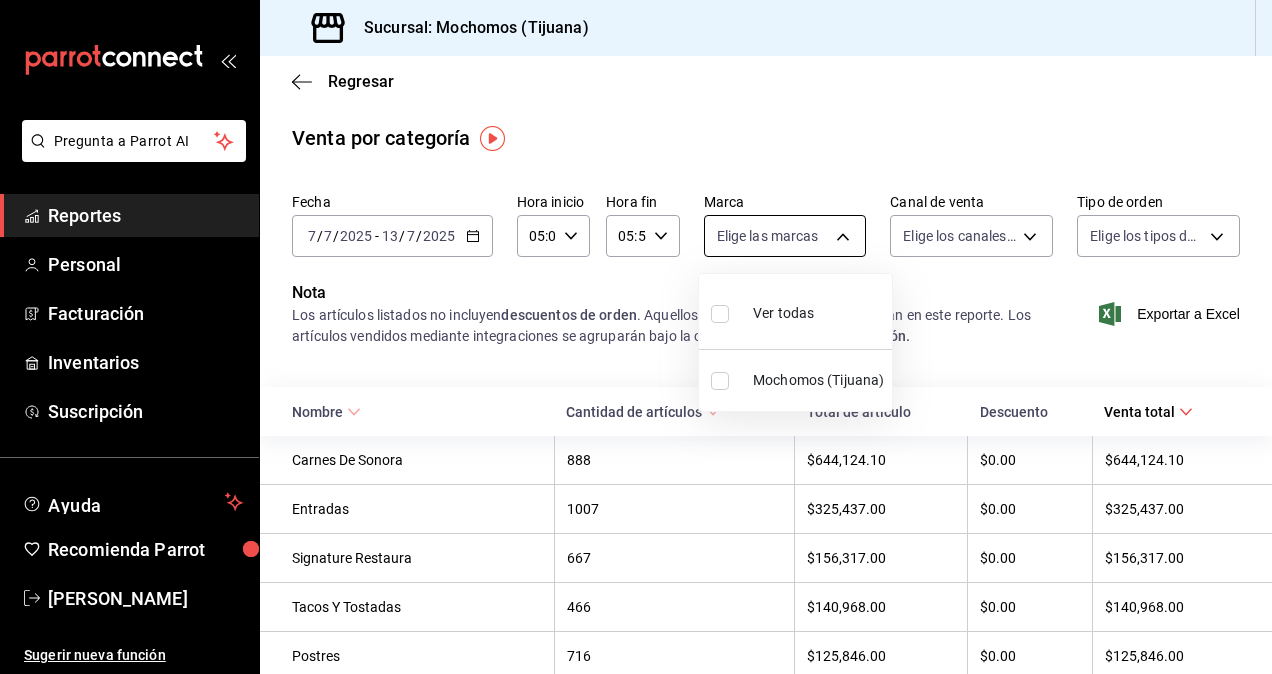 click on "Pregunta a Parrot AI Reportes   Personal   Facturación   Inventarios   Suscripción   Ayuda Recomienda Parrot   Gonzalo Martinez Ramirez   Sugerir nueva función   Sucursal: Mochomos (Tijuana) Regresar Venta por categoría Fecha 2025-07-07 7 / 7 / 2025 - 2025-07-13 13 / 7 / 2025 Hora inicio 05:00 Hora inicio Hora fin 05:59 Hora fin Marca Elige las marcas Canal de venta Elige los canales de venta Tipo de orden Elige los tipos de orden Nota Los artículos listados no incluyen  descuentos de orden . Aquellos  sin categoría  no se considerarán en este reporte. Los artículos vendidos mediante integraciones se agruparán bajo la categoría  Órdenes de integración. Exportar a Excel Nombre Cantidad de artículos Total de artículo Descuento Venta total Carnes De Sonora 888 $644,124.10 $0.00 $644,124.10 Entradas 1007 $325,437.00 $0.00 $325,437.00 Signature Restaura 667 $156,317.00 $0.00 $156,317.00 Tacos Y Tostadas 466 $140,968.00 $0.00 $140,968.00 Postres 716 $125,846.00 $0.00 $125,846.00 Cognac Botella 1 $0.00" at bounding box center [636, 337] 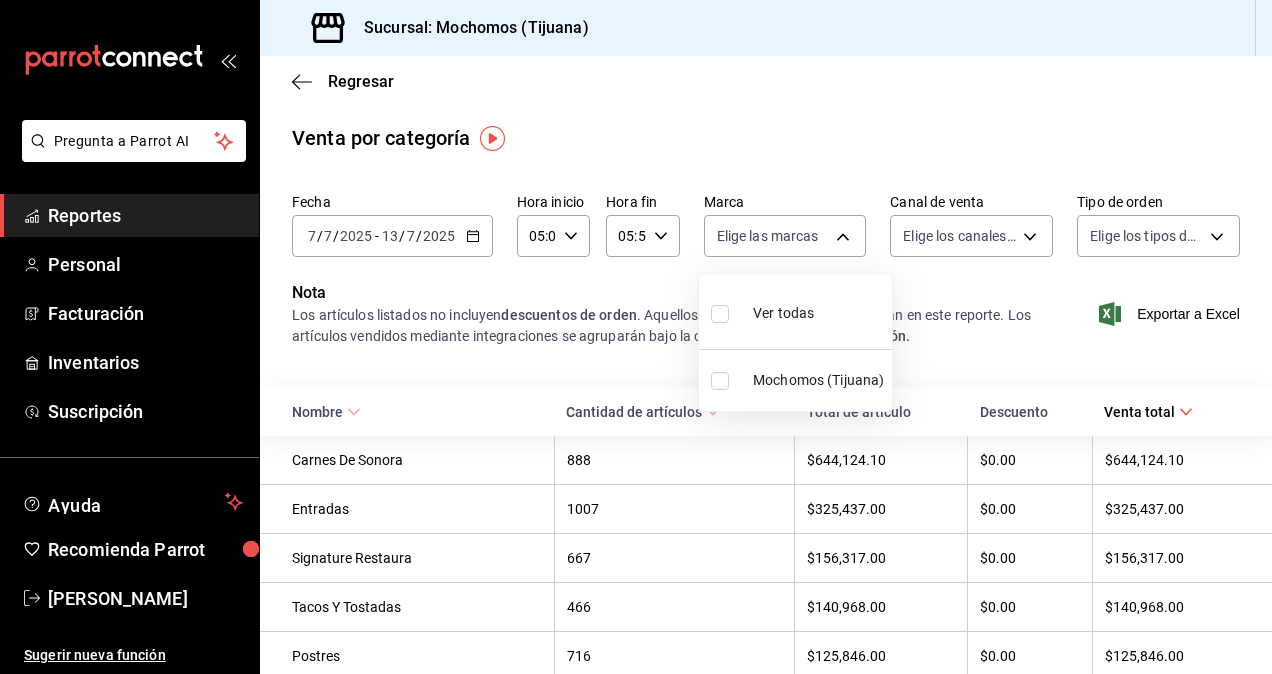 click at bounding box center (720, 314) 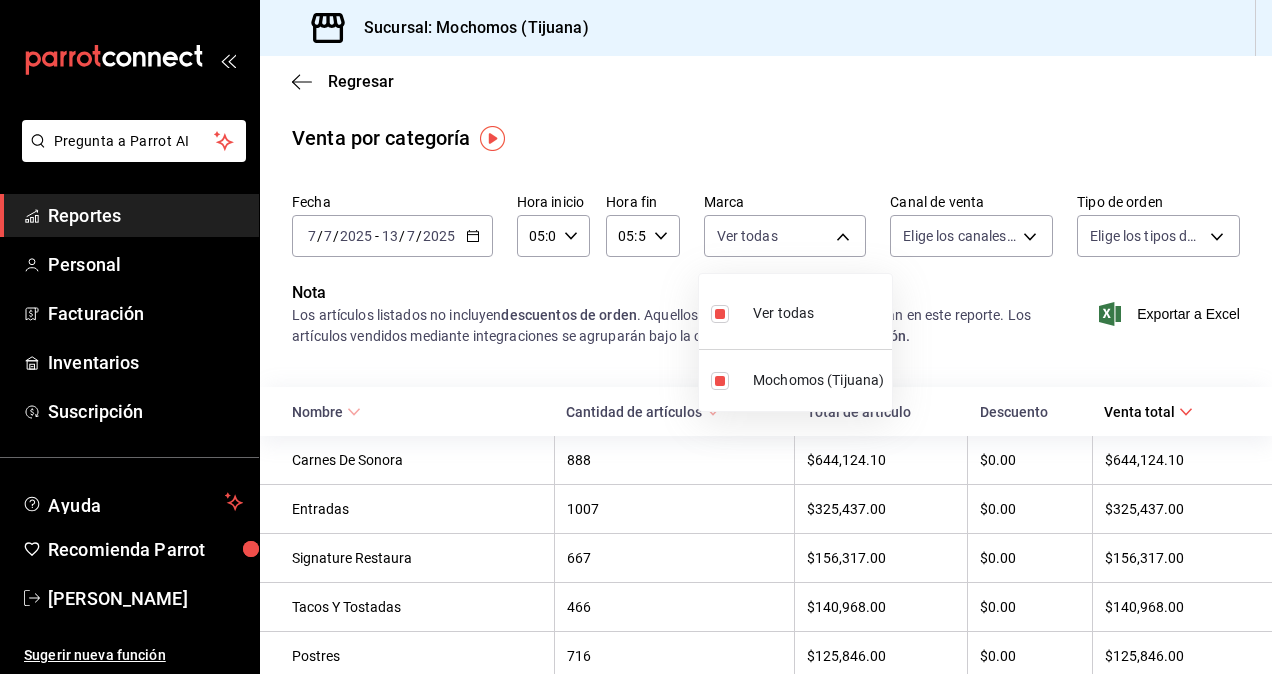 click at bounding box center [636, 337] 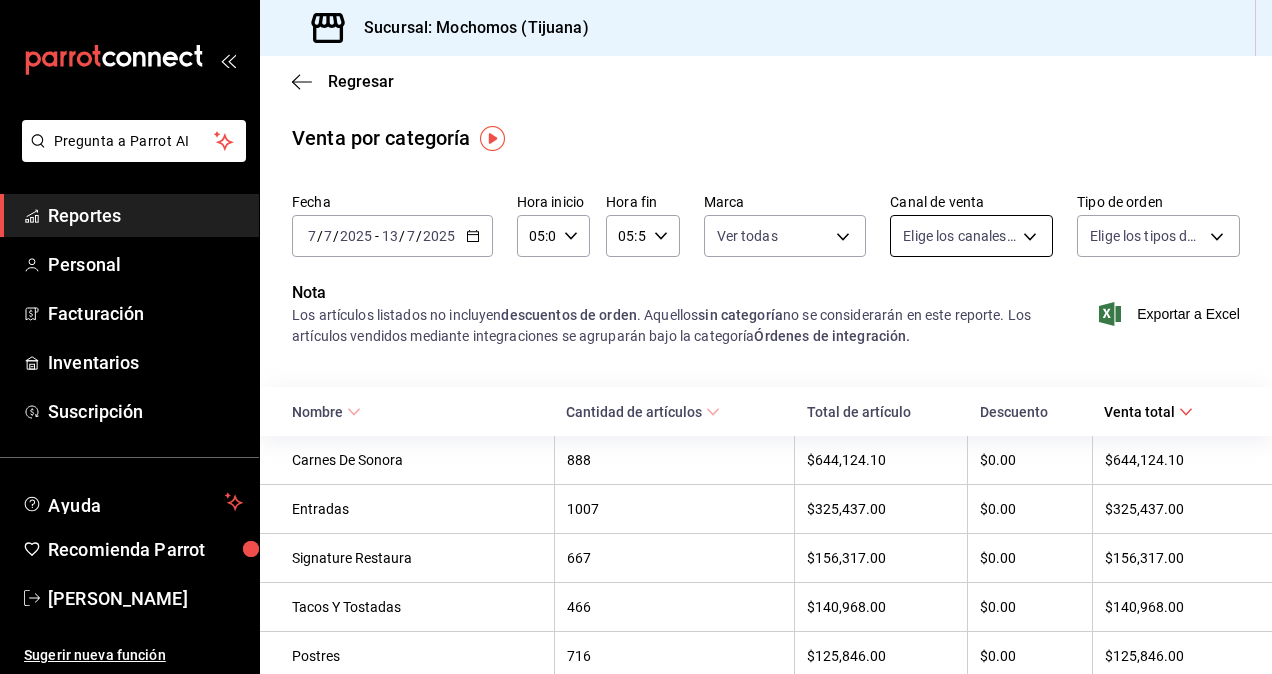 click on "Pregunta a Parrot AI Reportes   Personal   Facturación   Inventarios   Suscripción   Ayuda Recomienda Parrot   Gonzalo Martinez Ramirez   Sugerir nueva función   Sucursal: Mochomos (Tijuana) Regresar Venta por categoría Fecha 2025-07-07 7 / 7 / 2025 - 2025-07-13 13 / 7 / 2025 Hora inicio 05:00 Hora inicio Hora fin 05:59 Hora fin Marca Ver todas c300ab0f-4e96-434a-ab79-9fec8b673c9f Canal de venta Elige los canales de venta Tipo de orden Elige los tipos de orden Nota Los artículos listados no incluyen  descuentos de orden . Aquellos  sin categoría  no se considerarán en este reporte. Los artículos vendidos mediante integraciones se agruparán bajo la categoría  Órdenes de integración. Exportar a Excel Nombre Cantidad de artículos Total de artículo Descuento Venta total Carnes De Sonora 888 $644,124.10 $0.00 $644,124.10 Entradas 1007 $325,437.00 $0.00 $325,437.00 Signature Restaura 667 $156,317.00 $0.00 $156,317.00 Tacos Y Tostadas 466 $140,968.00 $0.00 $140,968.00 Postres 716 $125,846.00 $0.00 1 58" at bounding box center (636, 337) 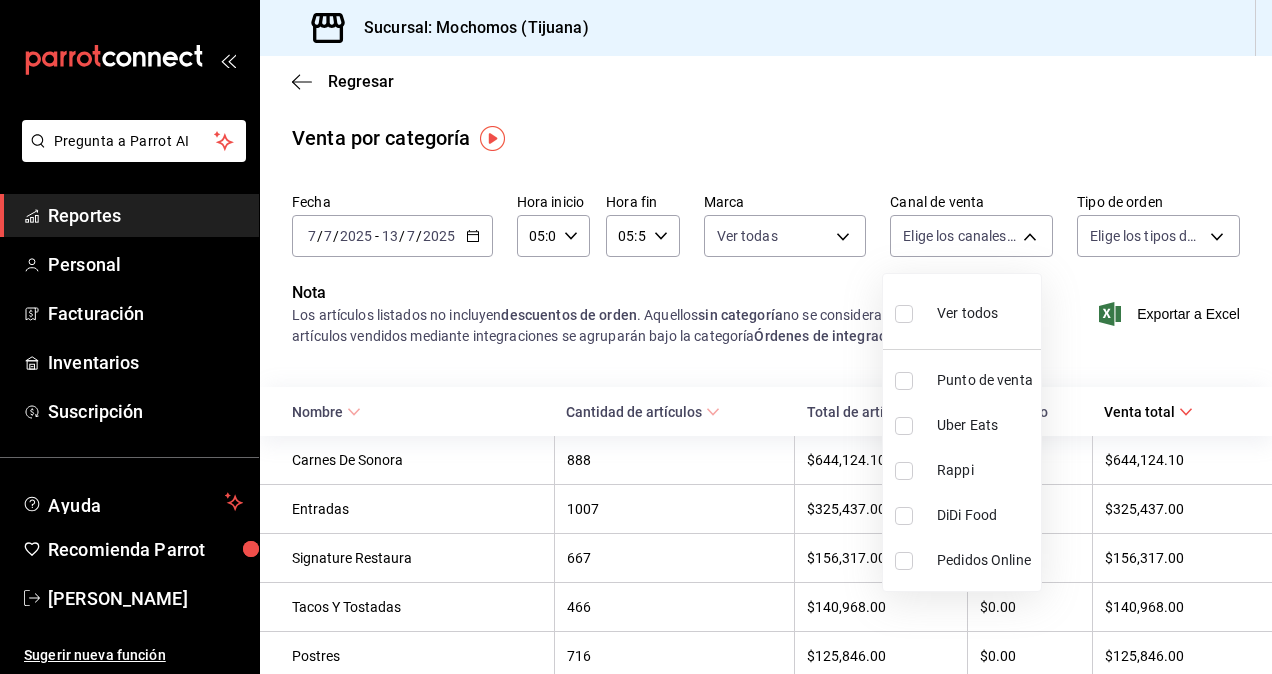 click at bounding box center [904, 314] 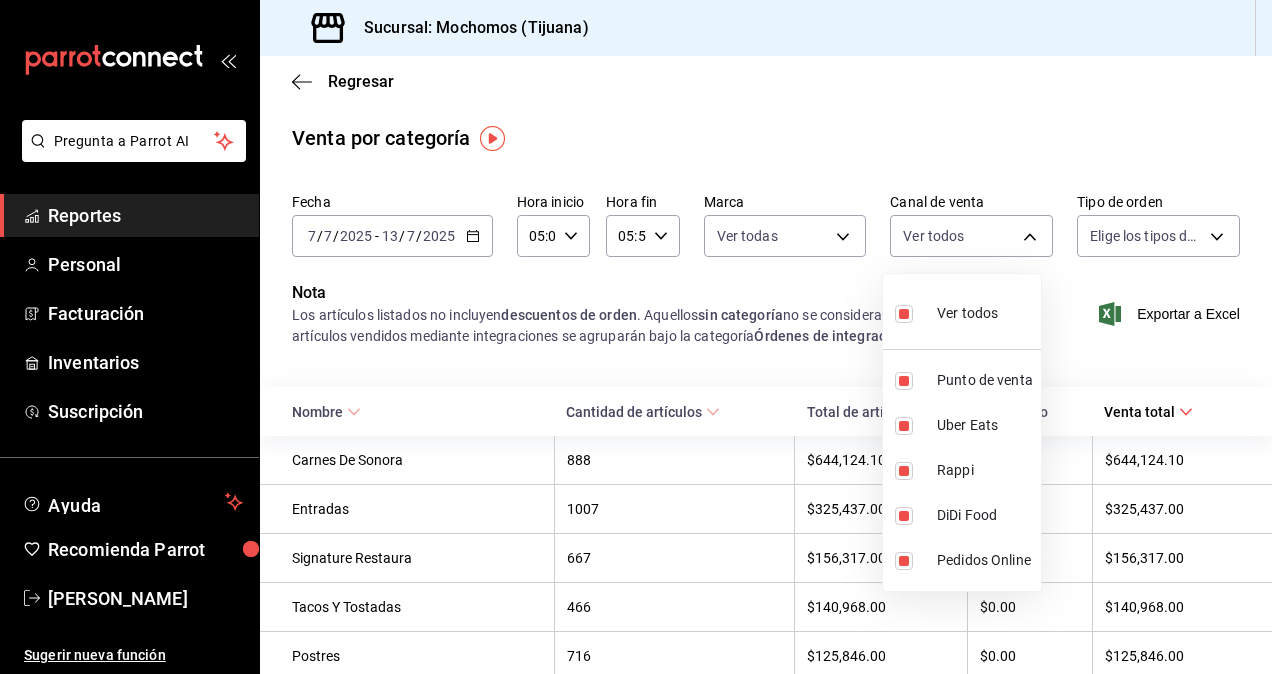 click at bounding box center [636, 337] 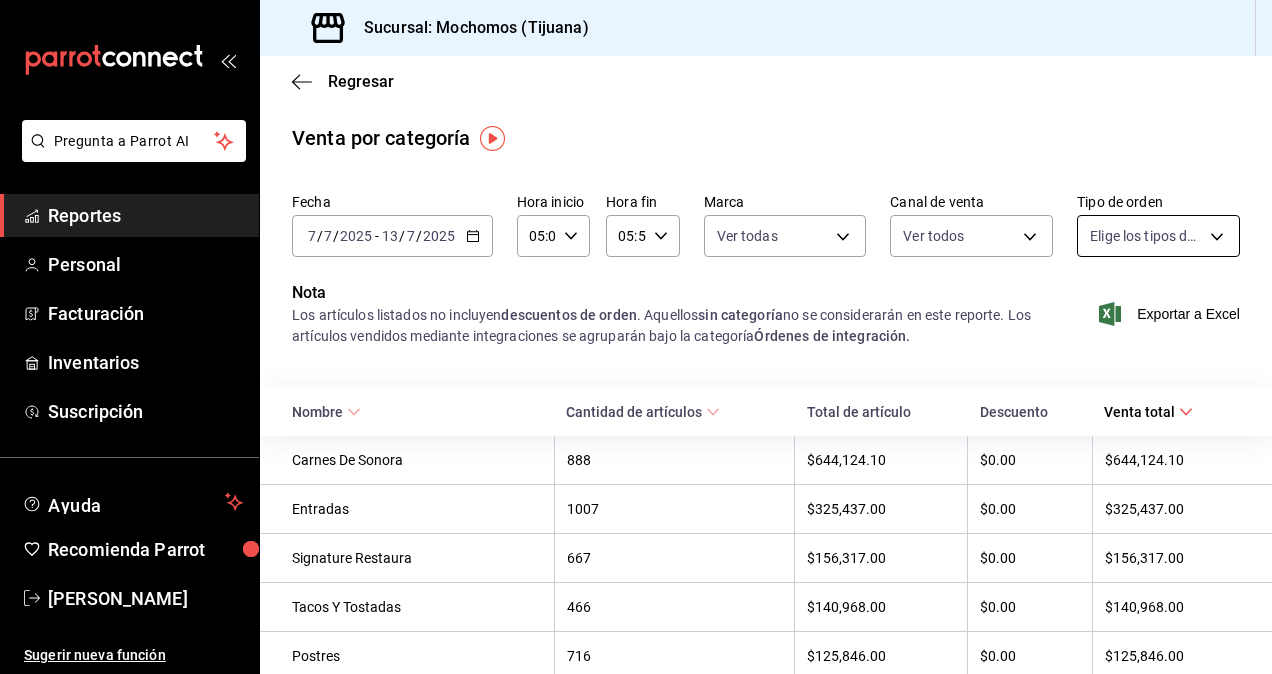 click on "Pregunta a Parrot AI Reportes   Personal   Facturación   Inventarios   Suscripción   Ayuda Recomienda Parrot   Gonzalo Martinez Ramirez   Sugerir nueva función   Sucursal: Mochomos (Tijuana) Regresar Venta por categoría Fecha 2025-07-07 7 / 7 / 2025 - 2025-07-13 13 / 7 / 2025 Hora inicio 05:00 Hora inicio Hora fin 05:59 Hora fin Marca Ver todas c300ab0f-4e96-434a-ab79-9fec8b673c9f Canal de venta Ver todos PARROT,UBER_EATS,RAPPI,DIDI_FOOD,ONLINE Tipo de orden Elige los tipos de orden Nota Los artículos listados no incluyen  descuentos de orden . Aquellos  sin categoría  no se considerarán en este reporte. Los artículos vendidos mediante integraciones se agruparán bajo la categoría  Órdenes de integración. Exportar a Excel Nombre Cantidad de artículos Total de artículo Descuento Venta total Carnes De Sonora 888 $644,124.10 $0.00 $644,124.10 Entradas 1007 $325,437.00 $0.00 $325,437.00 Signature Restaura 667 $156,317.00 $0.00 $156,317.00 Tacos Y Tostadas 466 $140,968.00 $0.00 $140,968.00 Postres 716" at bounding box center [636, 337] 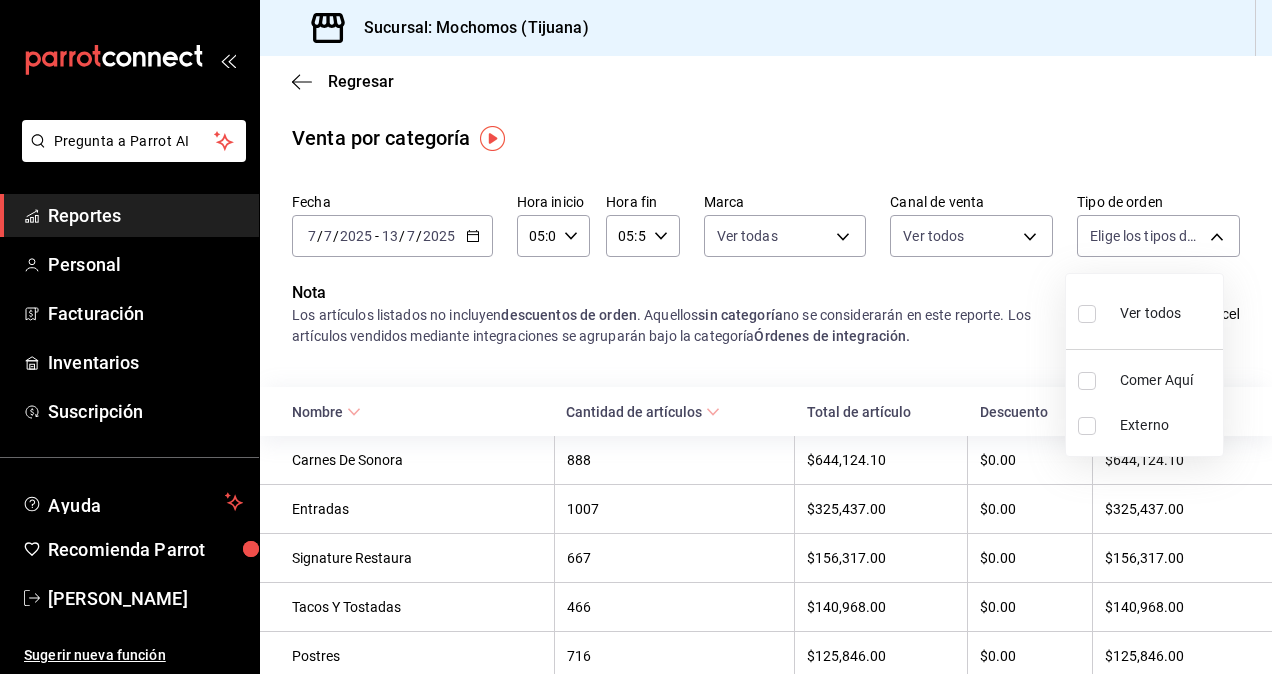 click at bounding box center (636, 337) 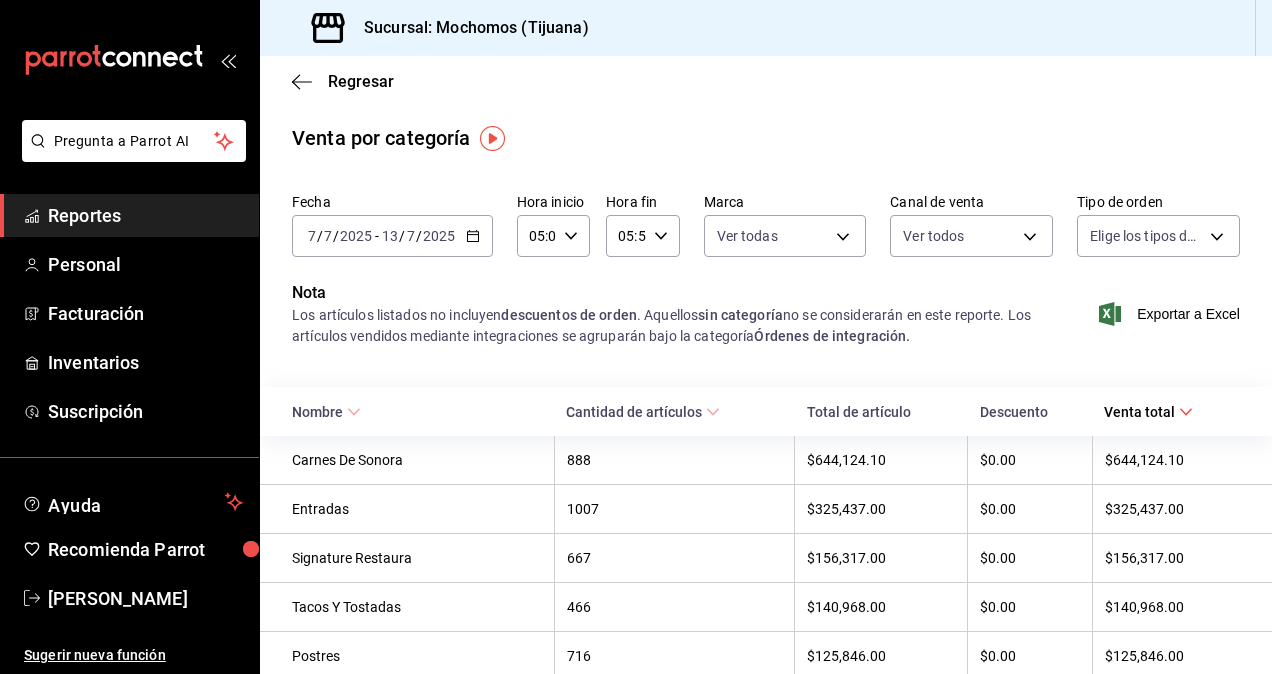 click on "Reportes" at bounding box center (145, 215) 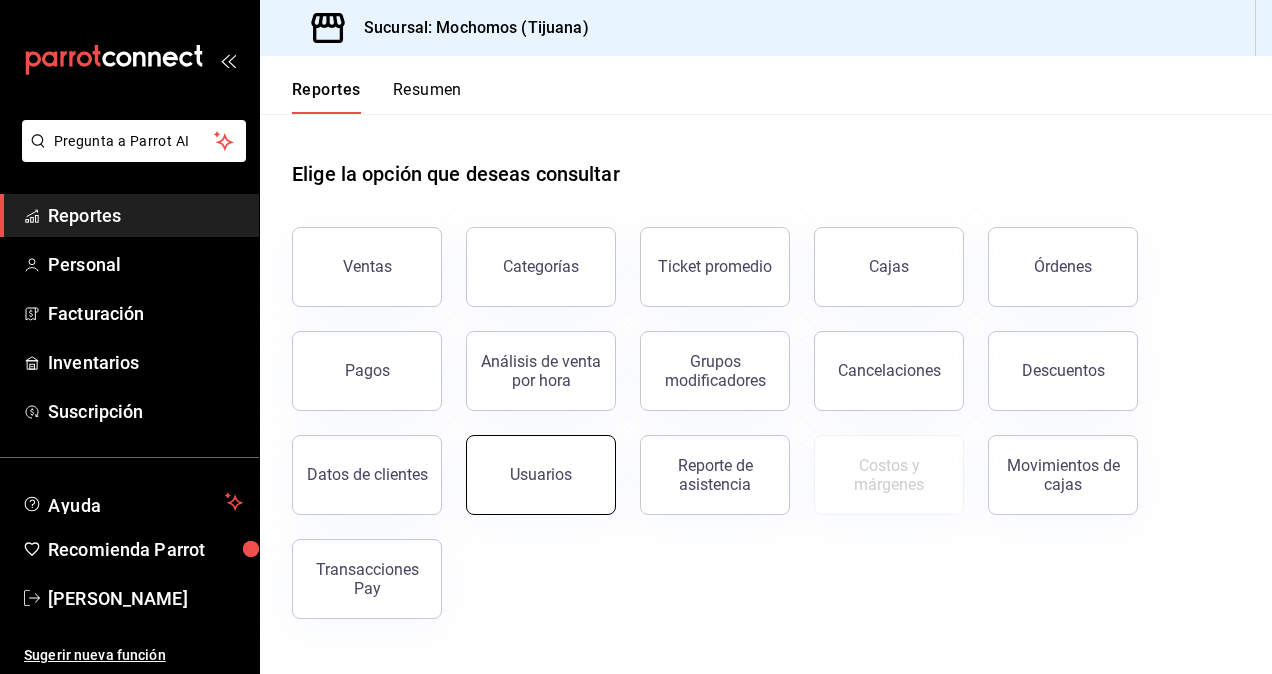 click on "Usuarios" at bounding box center [541, 474] 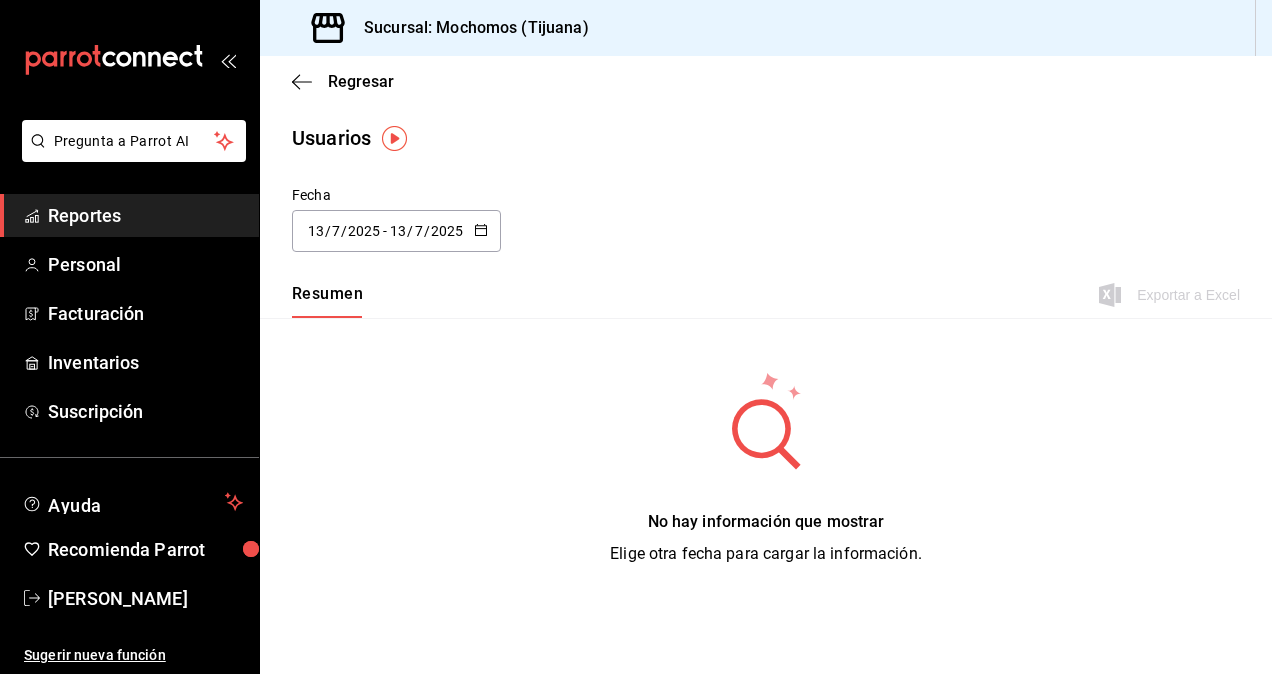 click 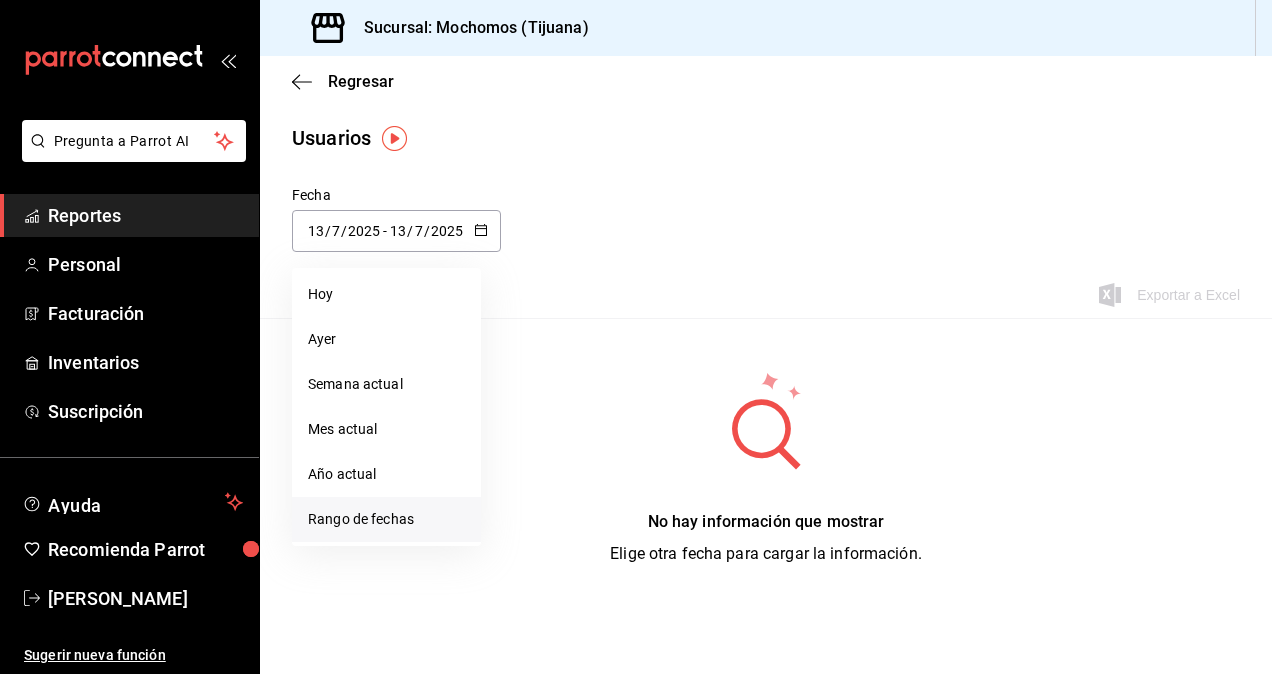 click on "Rango de fechas" at bounding box center [386, 519] 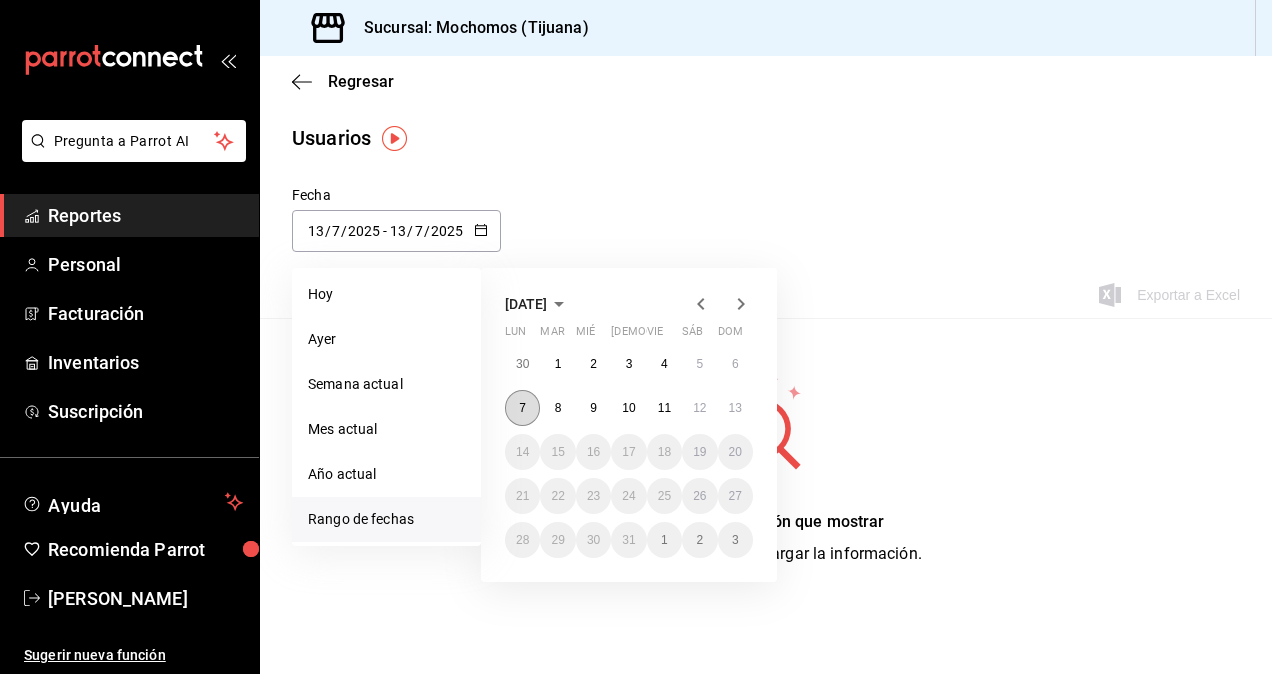 click on "7" at bounding box center (522, 408) 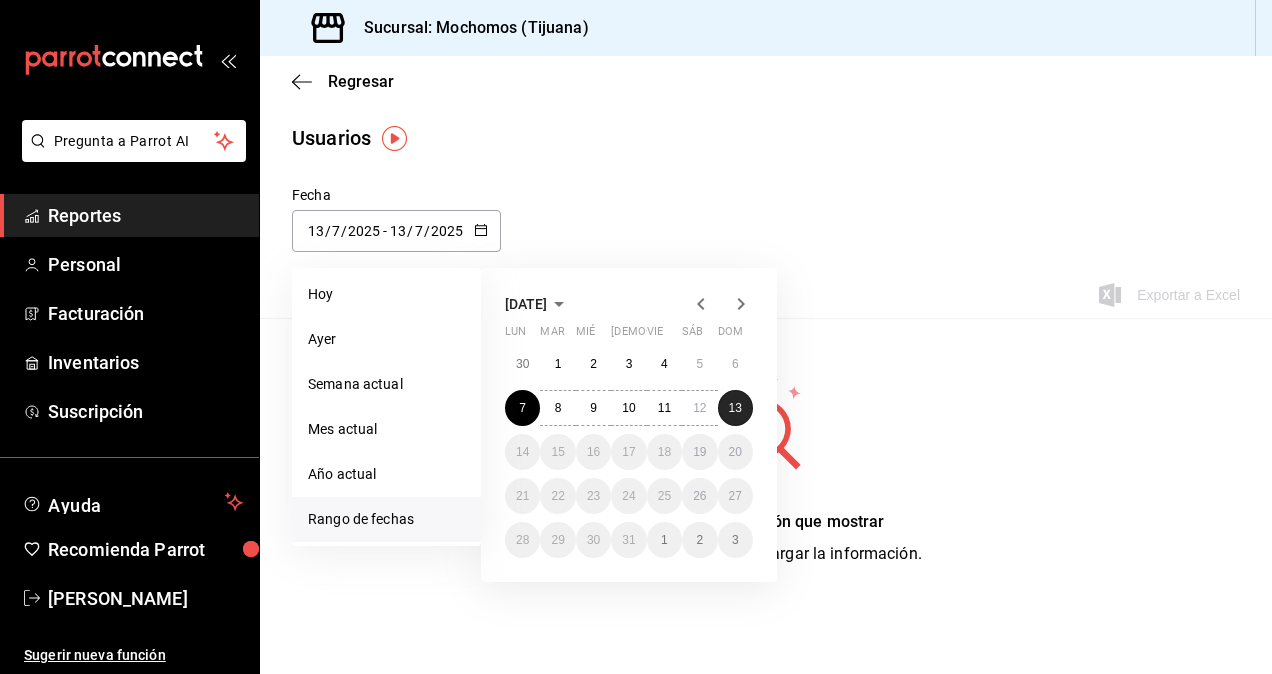 click on "13" at bounding box center (735, 408) 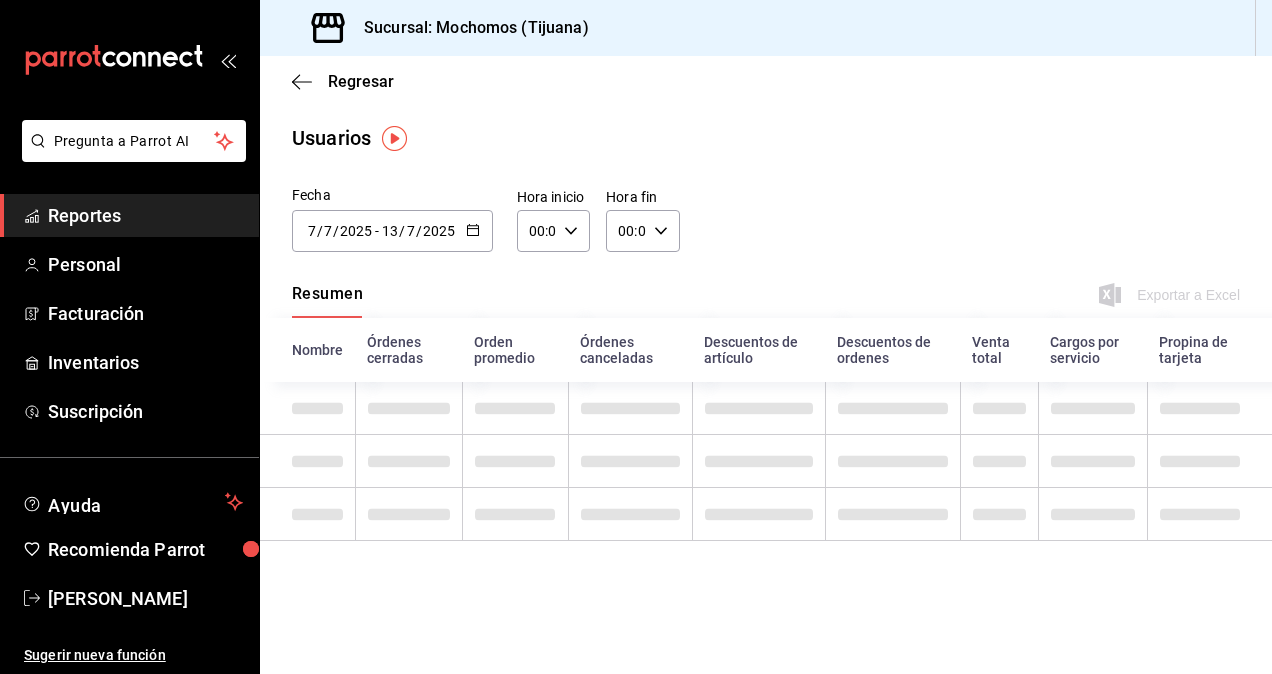 type on "2025-07-07" 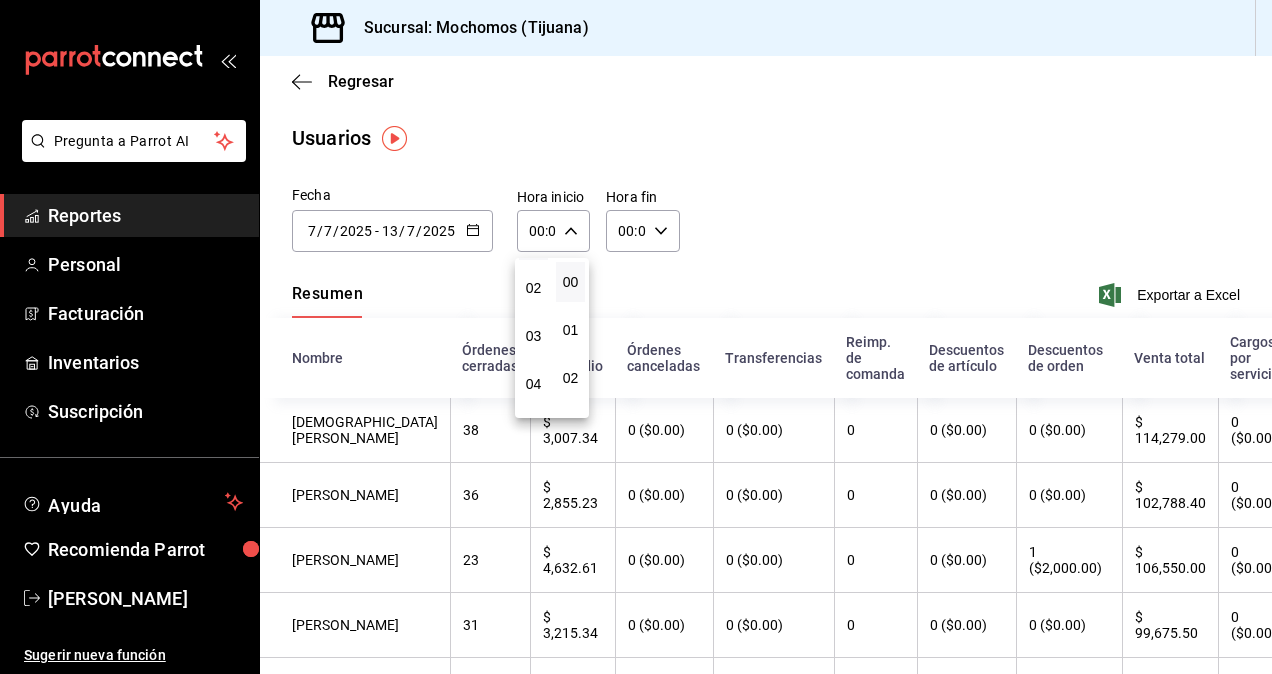 scroll, scrollTop: 200, scrollLeft: 0, axis: vertical 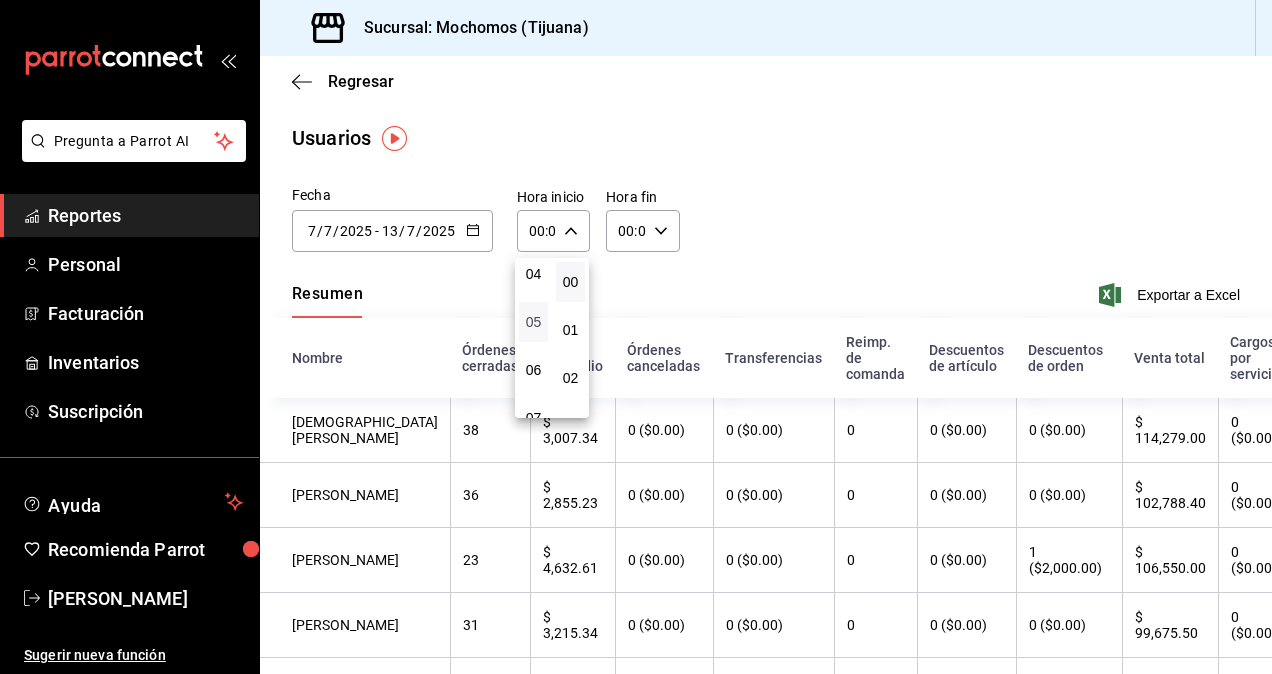 click on "05" at bounding box center (533, 322) 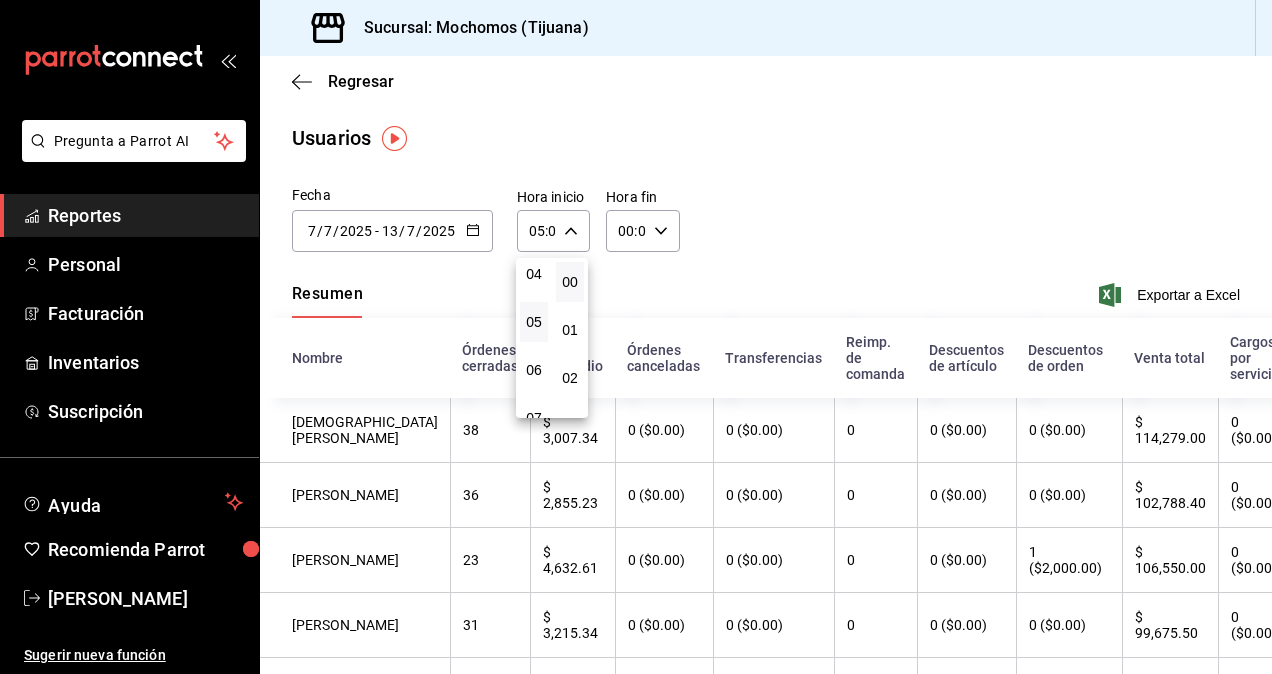 click at bounding box center (636, 337) 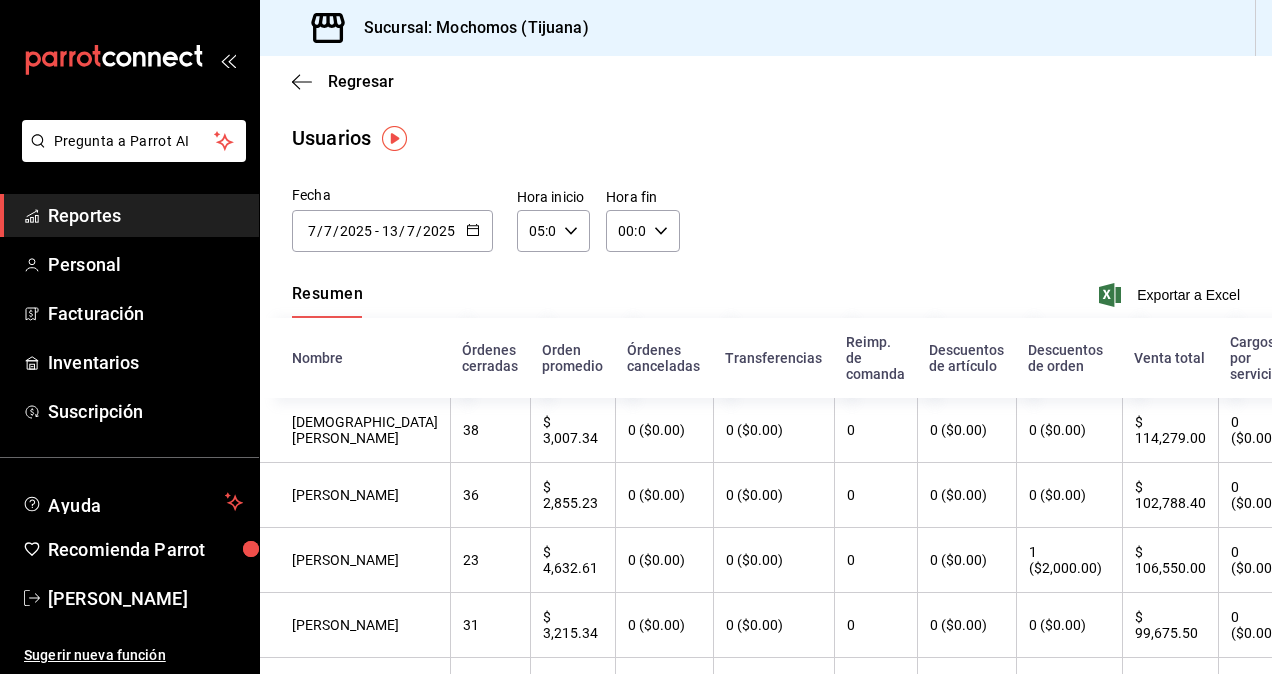click 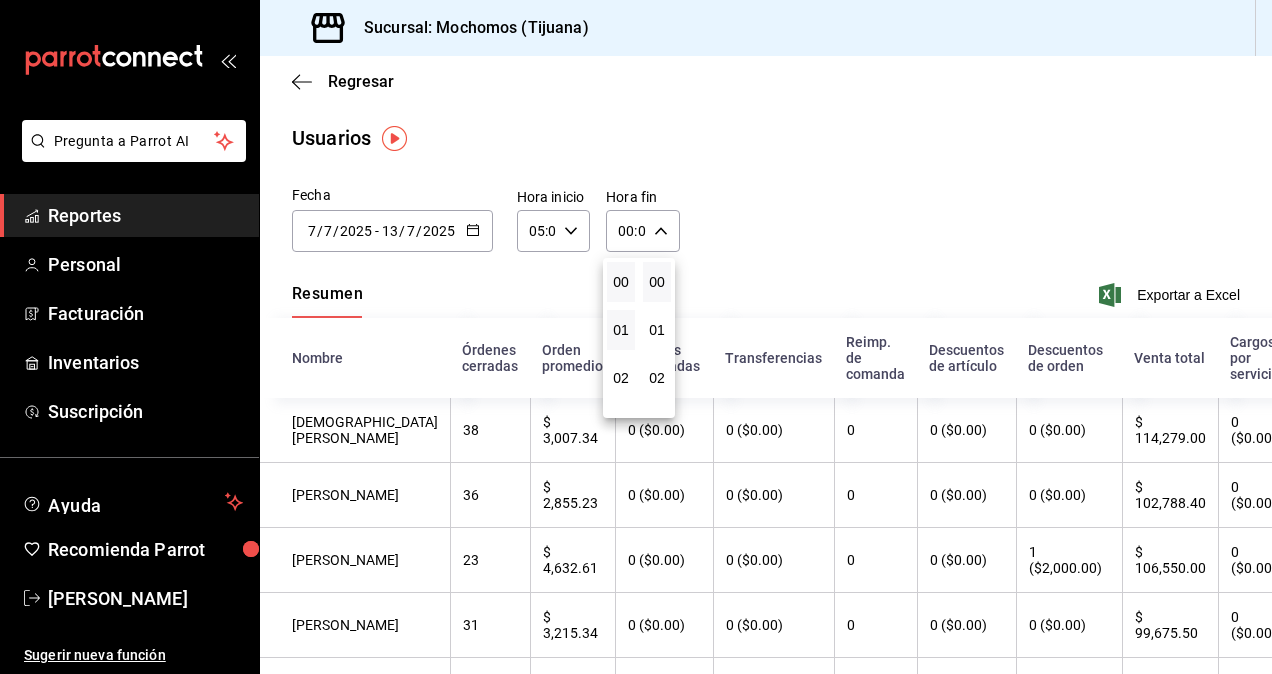 scroll, scrollTop: 200, scrollLeft: 0, axis: vertical 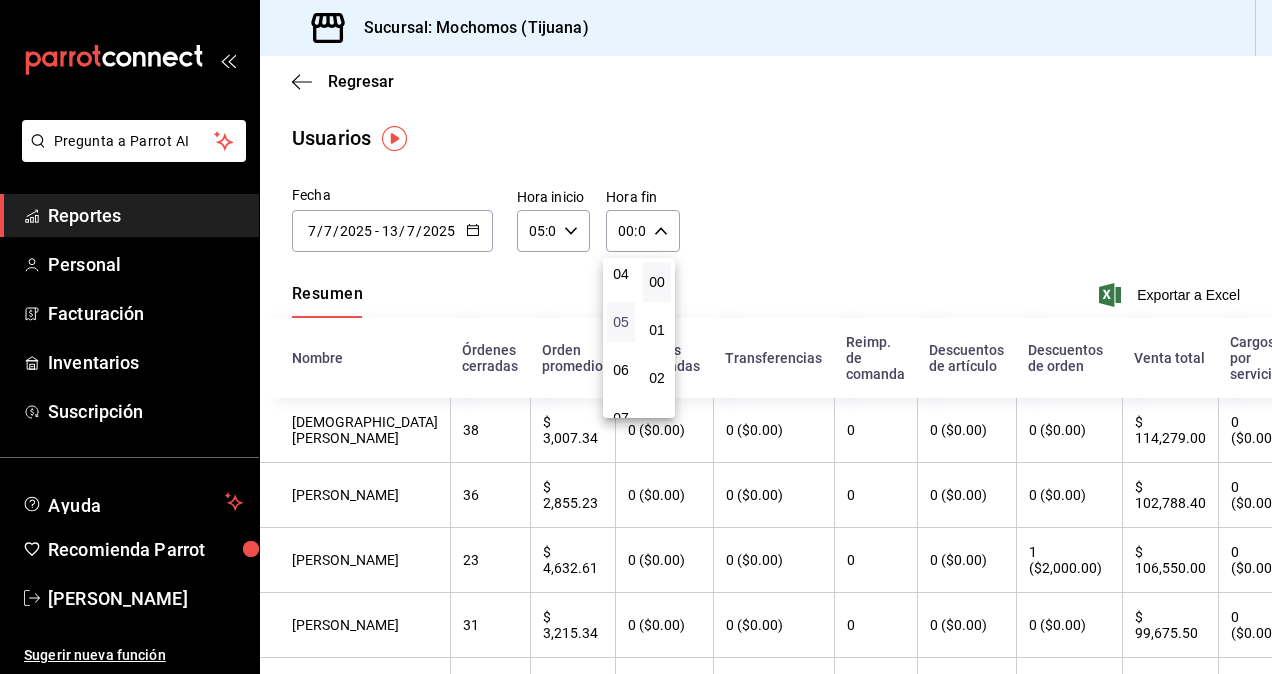 click on "05" at bounding box center [621, 322] 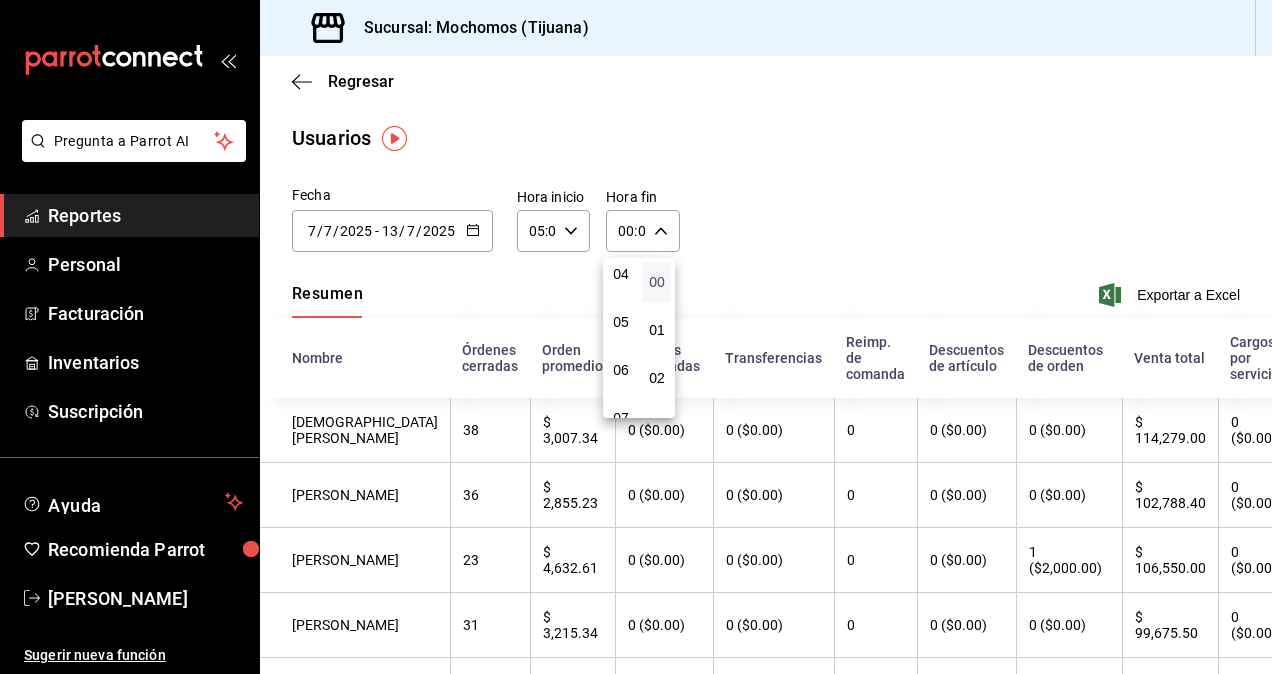 type on "05:00" 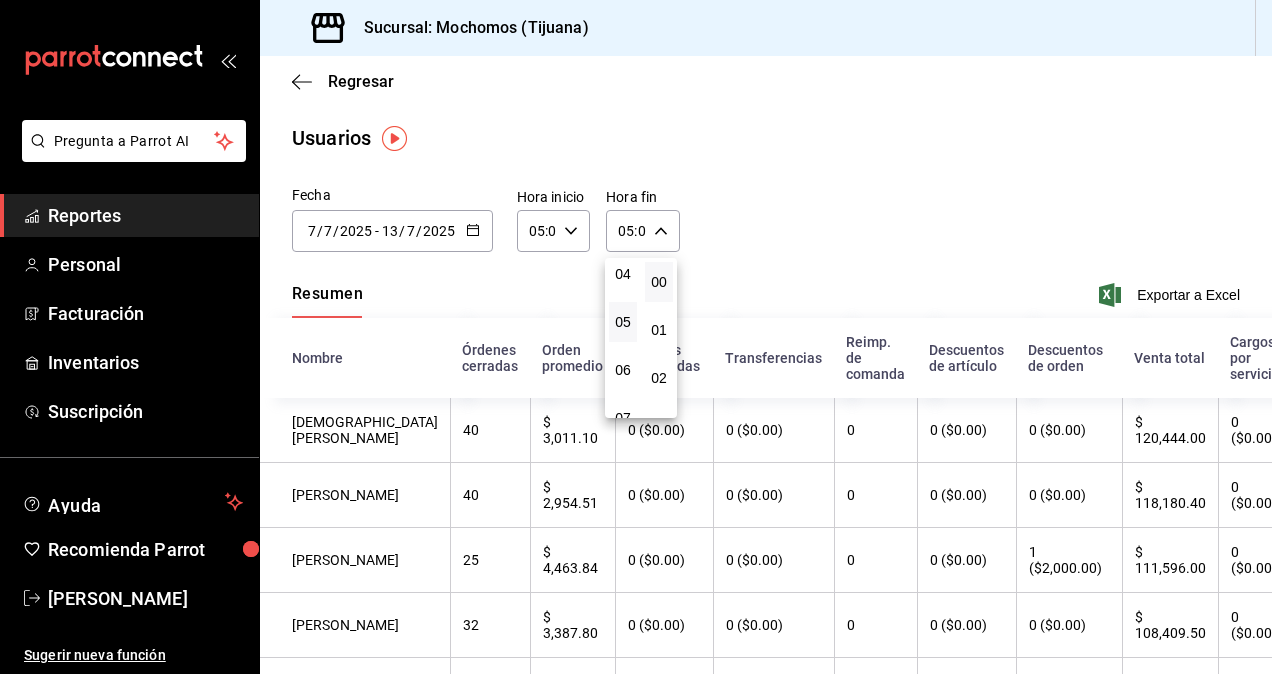 click at bounding box center [636, 337] 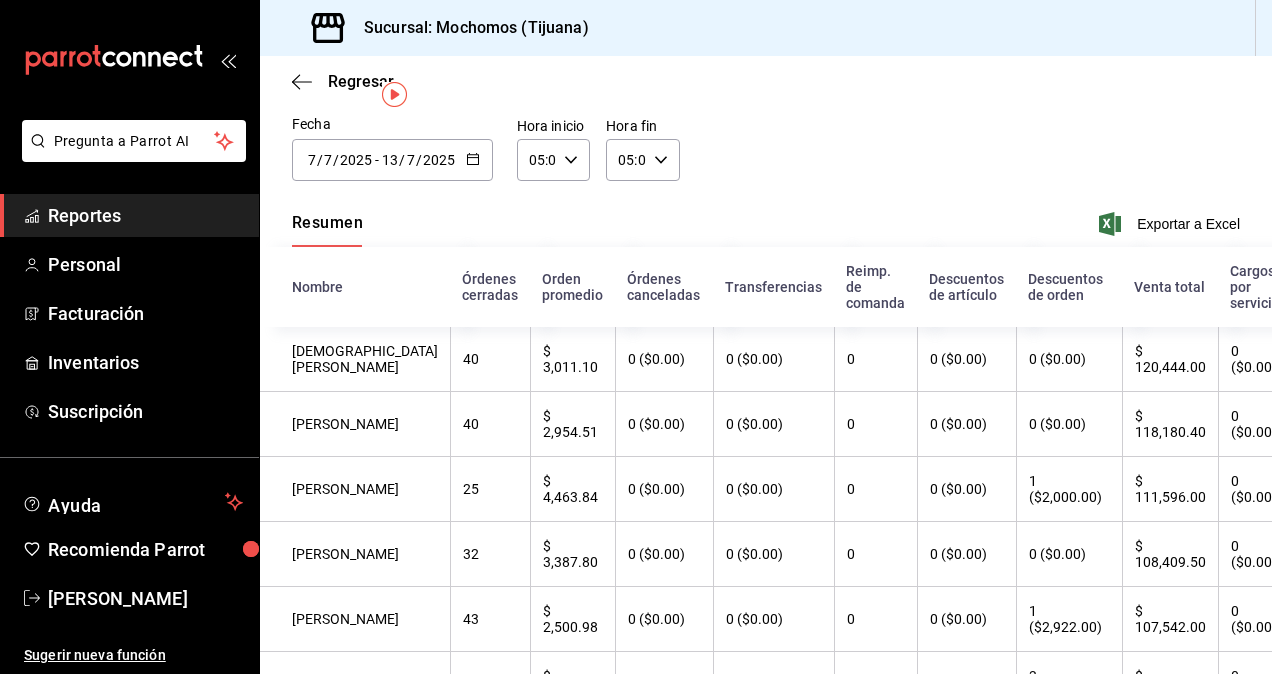 scroll, scrollTop: 0, scrollLeft: 0, axis: both 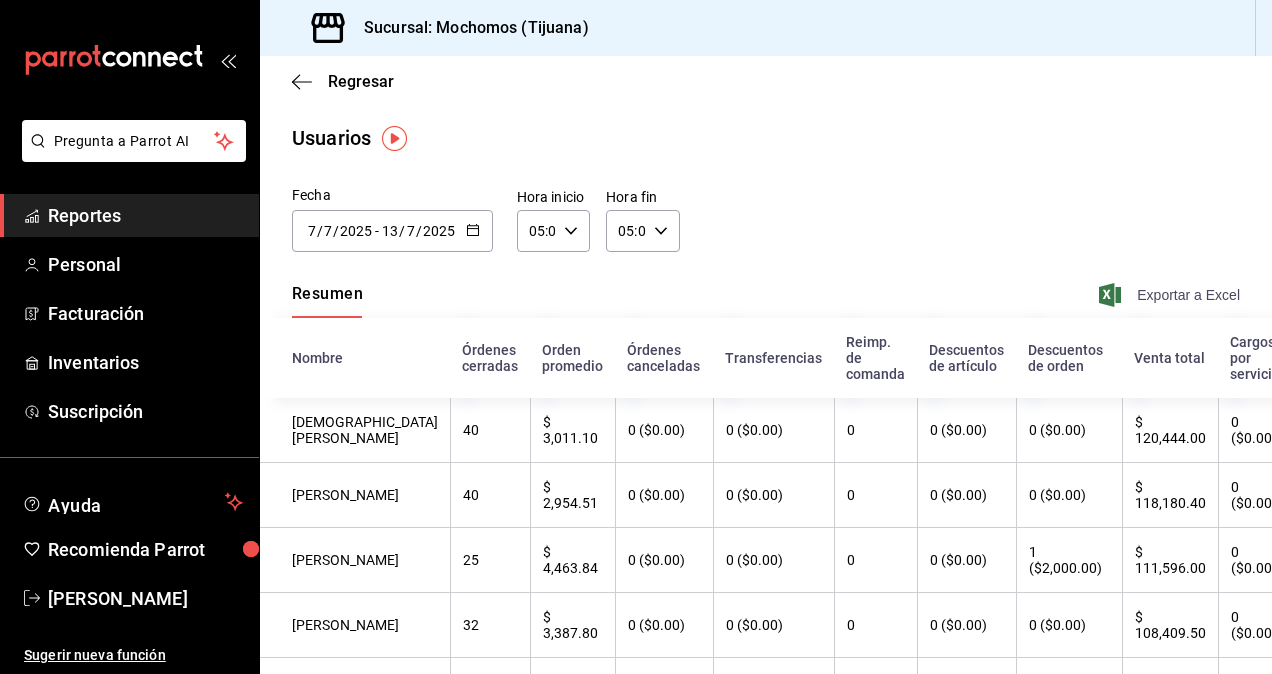 click on "Exportar a Excel" at bounding box center (1171, 295) 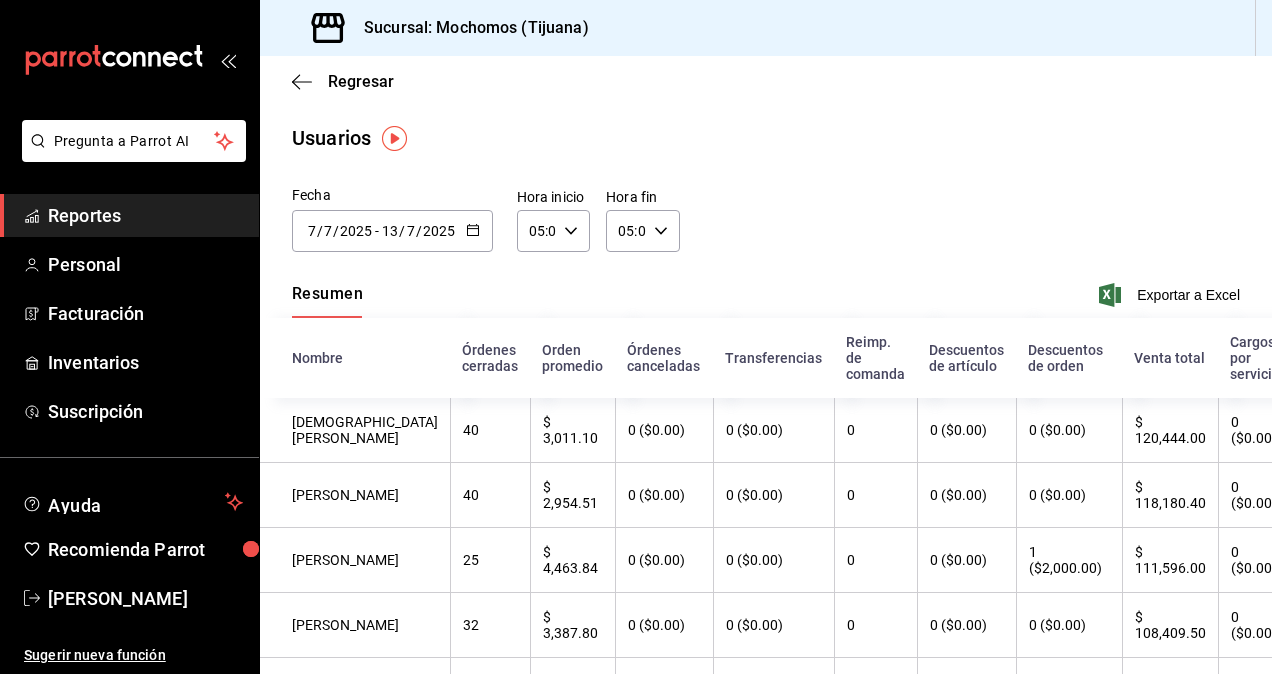 click on "Fecha 2025-07-07 7 / 7 / 2025 - 2025-07-13 13 / 7 / 2025 julio de 2025 lun mar mié jue vie sáb dom 30 1 2 3 4 5 6 7 8 9 10 11 12 13 14 15 16 17 18 19 20 21 22 23 24 25 26 27 28 29 30 31 1 2 3 Hora inicio 05:00 Hora inicio Hora fin 05:00 Hora fin" at bounding box center (766, 230) 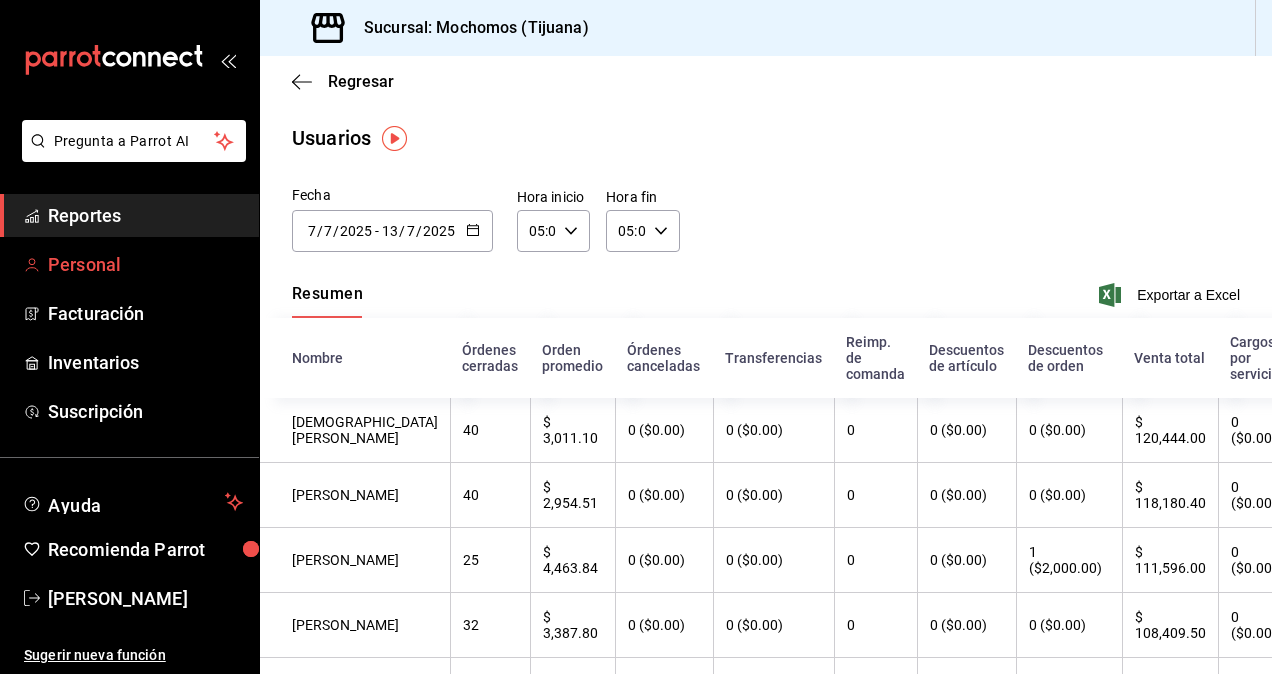 click on "Personal" at bounding box center (145, 264) 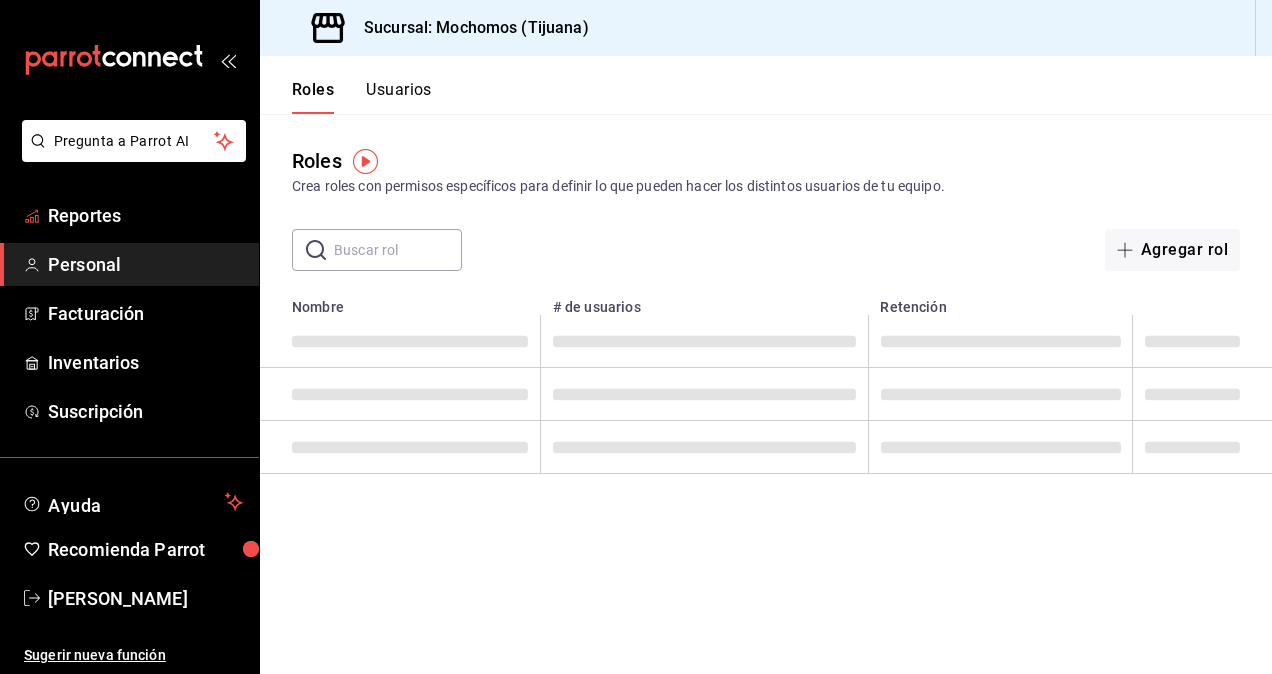 click on "Reportes" at bounding box center (145, 215) 